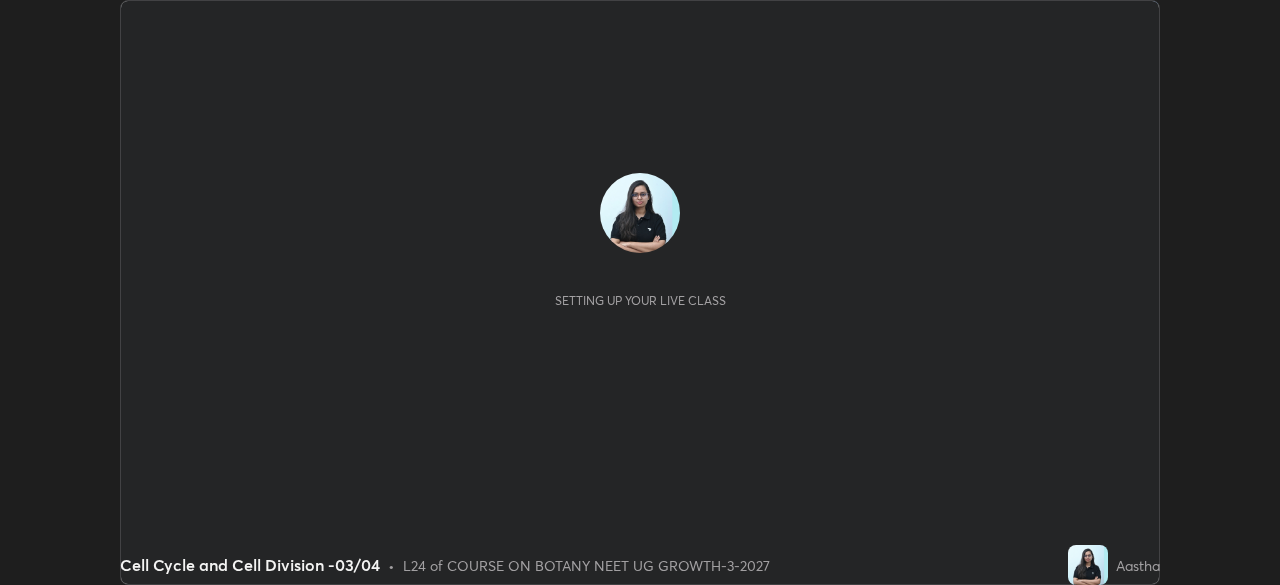 scroll, scrollTop: 0, scrollLeft: 0, axis: both 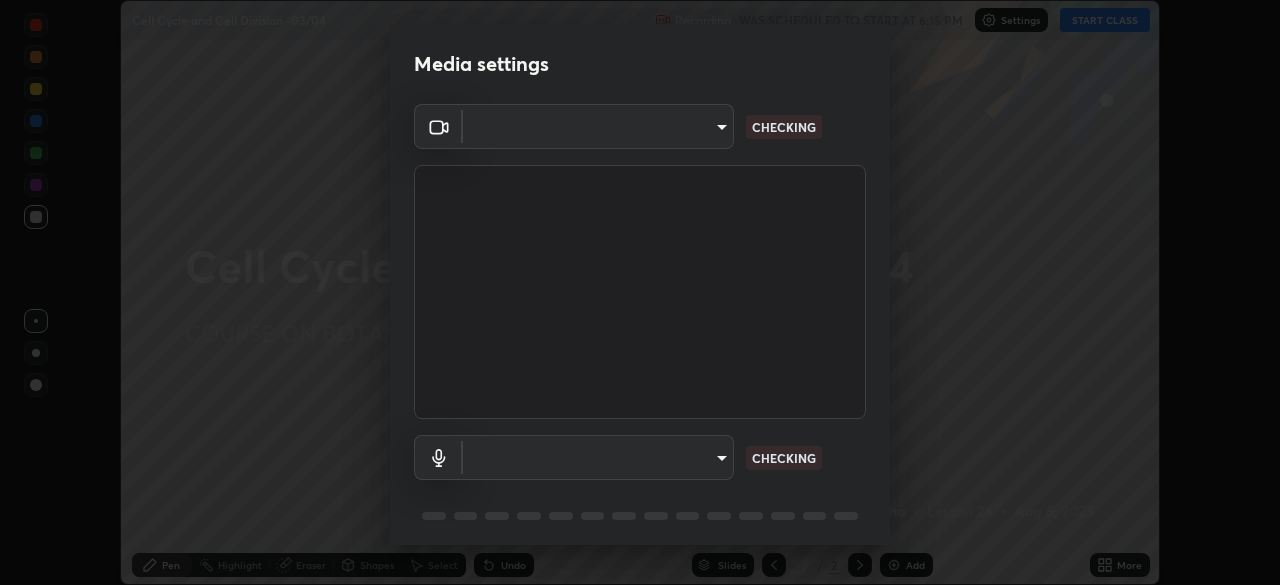 click on "Erase all Cell Cycle and Cell Division -03/04 Recording WAS SCHEDULED TO START AT  6:15 PM Settings START CLASS Setting up your live class Cell Cycle and Cell Division -03/04 • L24 of COURSE ON BOTANY NEET UG GROWTH-3-2027 [NAME] Pen Highlight Eraser Shapes Select Undo Slides 2 / 2 Add More No doubts shared Encourage your learners to ask a doubt for better clarity Report an issue Reason for reporting Buffering Chat not working Audio - Video sync issue Educator video quality low ​ Attach an image Report Media settings ​ CHECKING ​ CHECKING 1 / 5 Next" at bounding box center [640, 292] 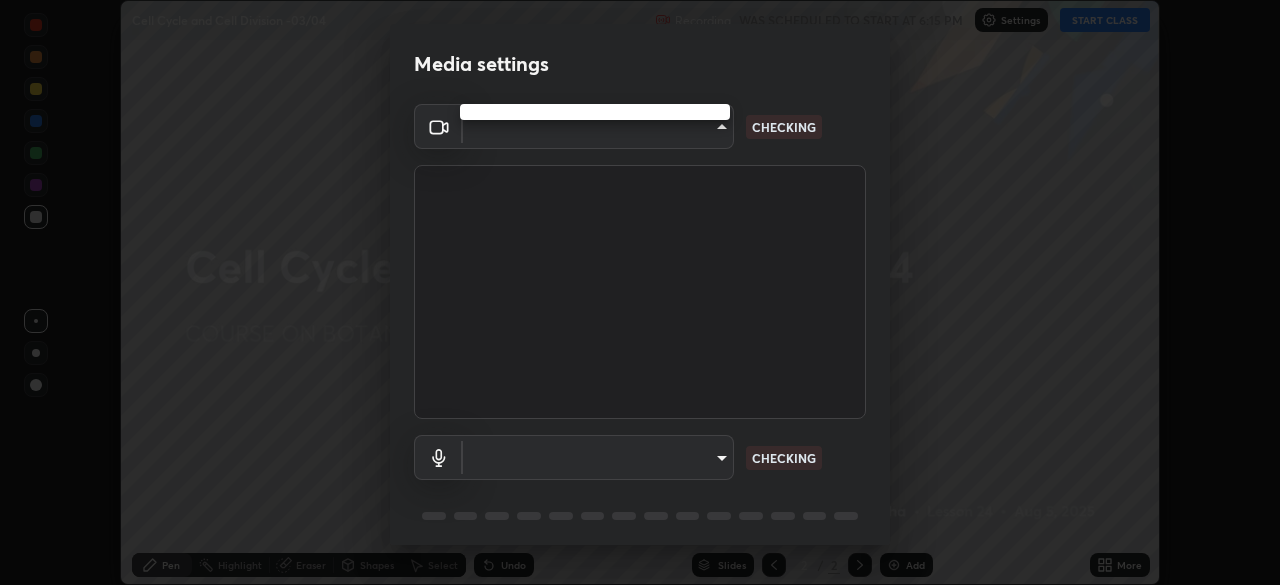 click at bounding box center (640, 292) 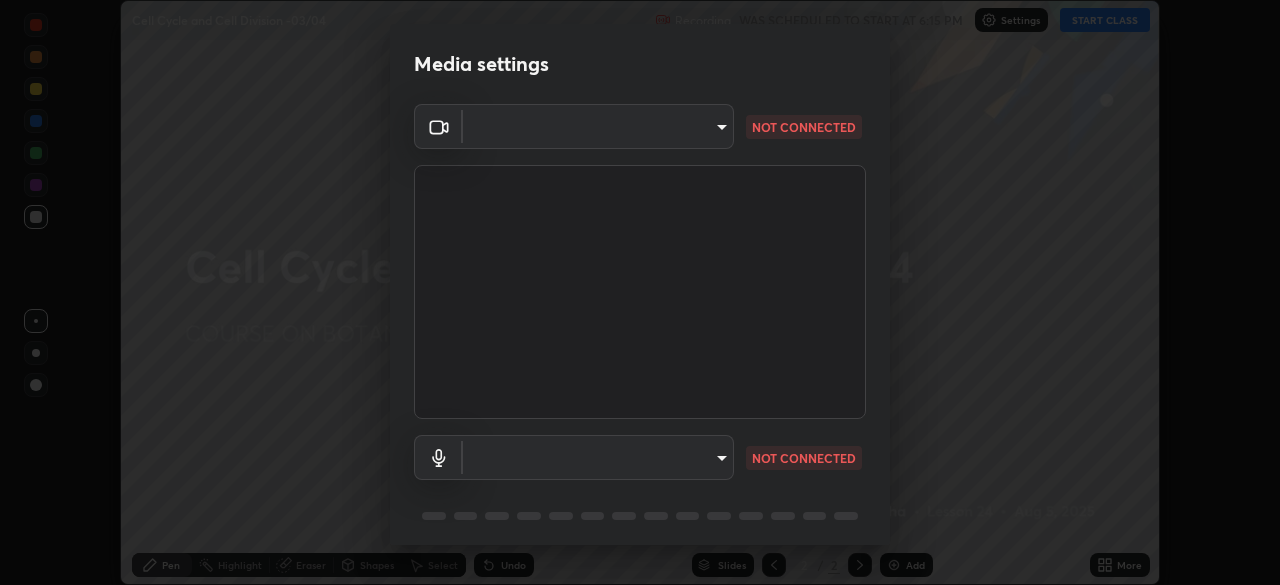 type on "23f9ab4963ea7bf9f5a0f139eca0a7722ce6801474d7e6497cd6fb859b15e8b8" 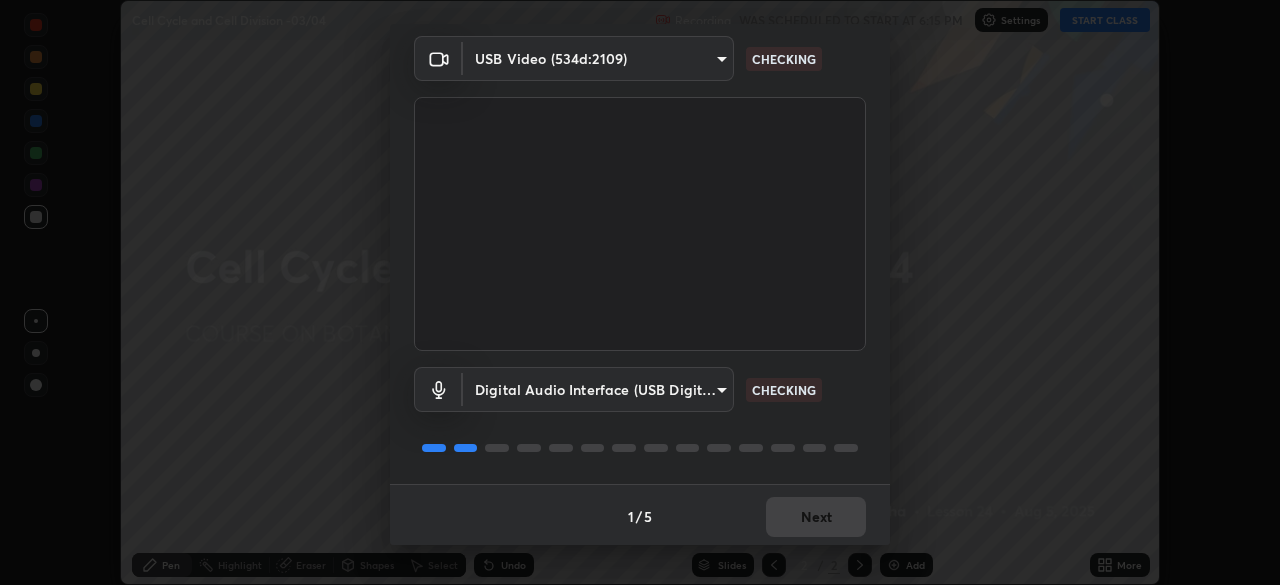 scroll, scrollTop: 71, scrollLeft: 0, axis: vertical 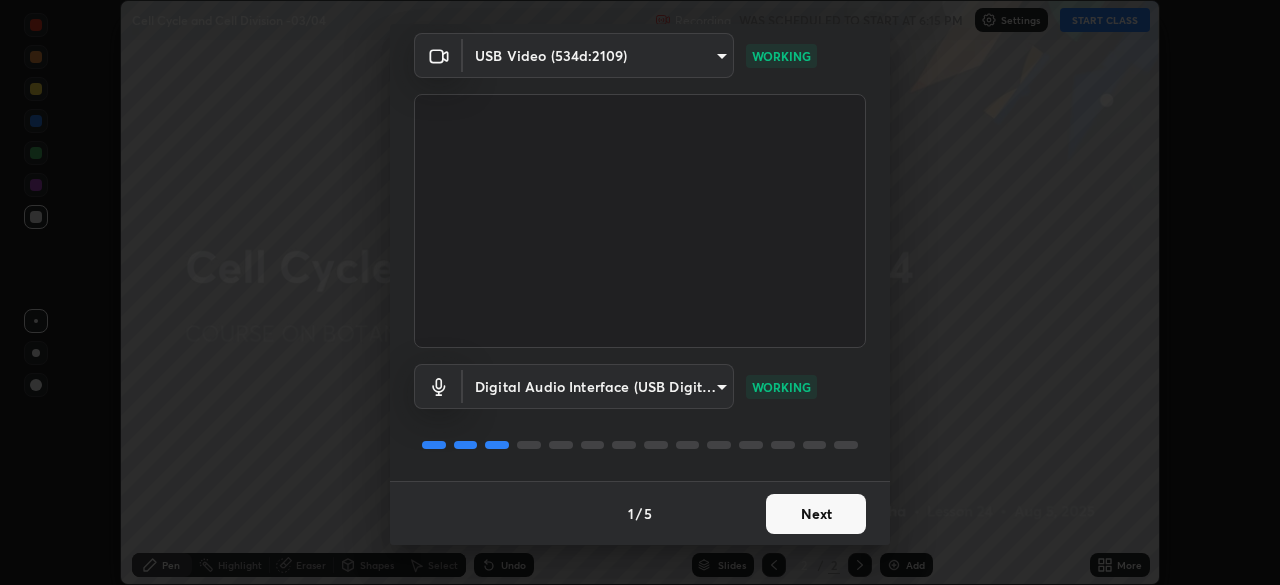 click on "Next" at bounding box center (816, 514) 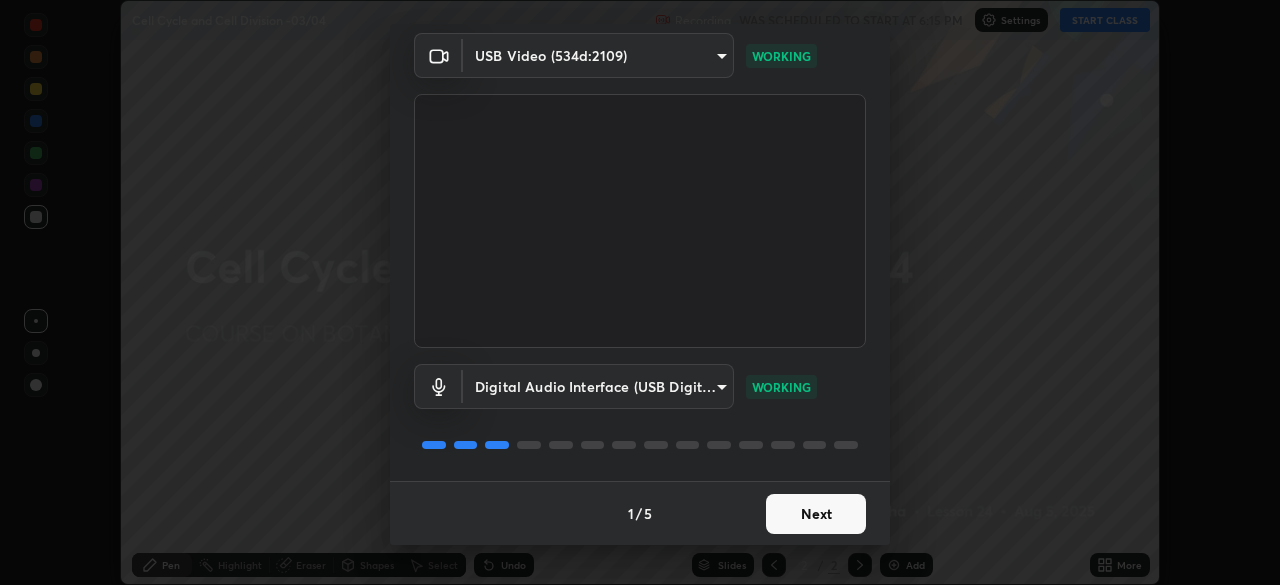 scroll, scrollTop: 0, scrollLeft: 0, axis: both 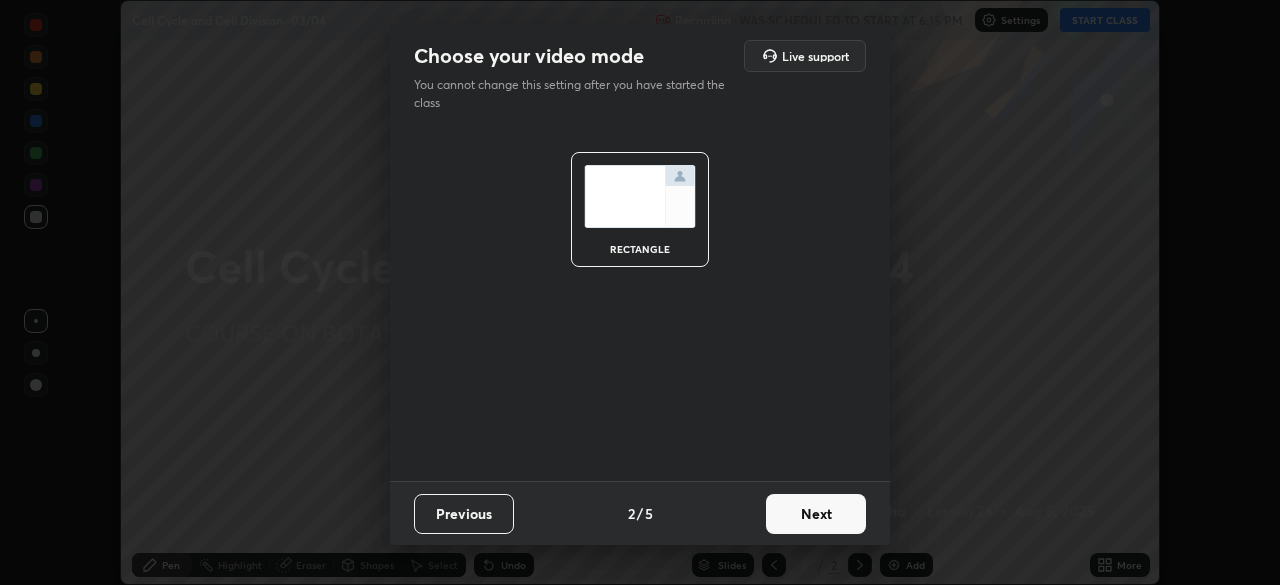 click on "Next" at bounding box center [816, 514] 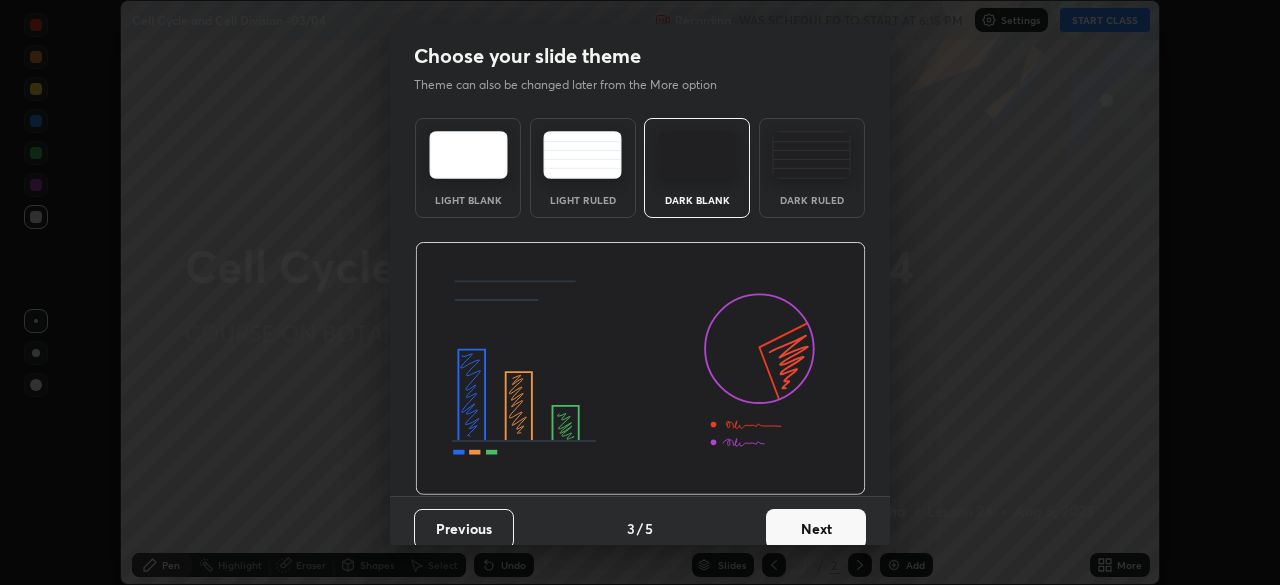 click on "Next" at bounding box center [816, 529] 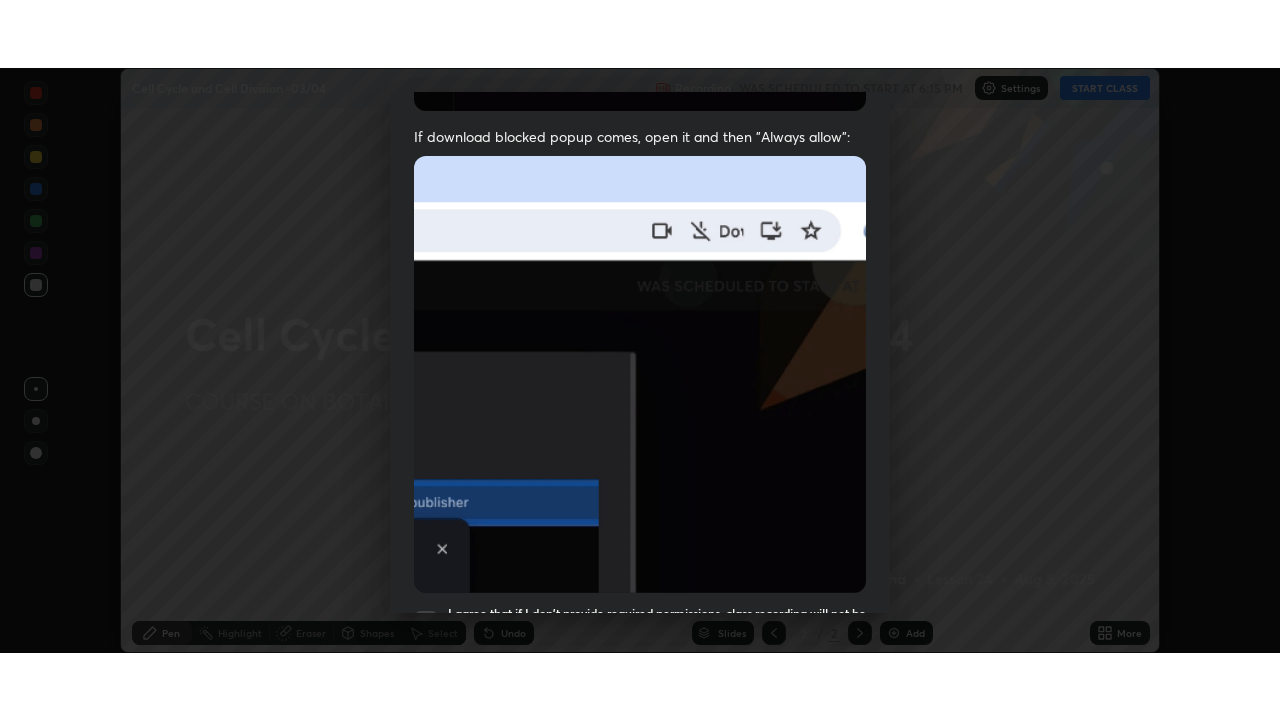 scroll, scrollTop: 479, scrollLeft: 0, axis: vertical 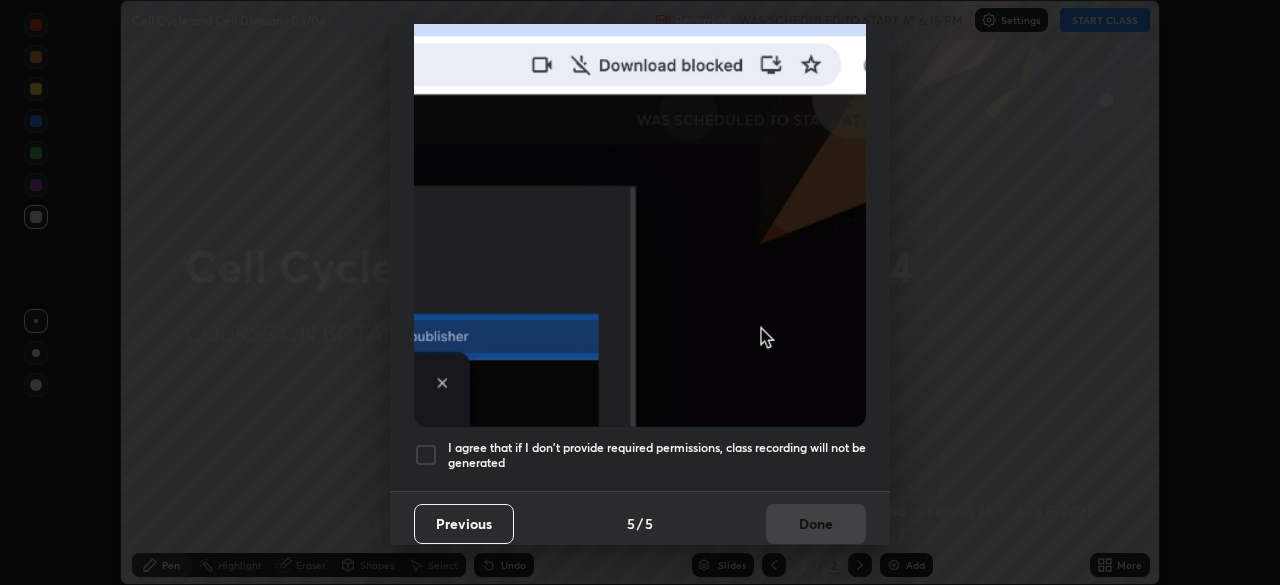 click at bounding box center (426, 455) 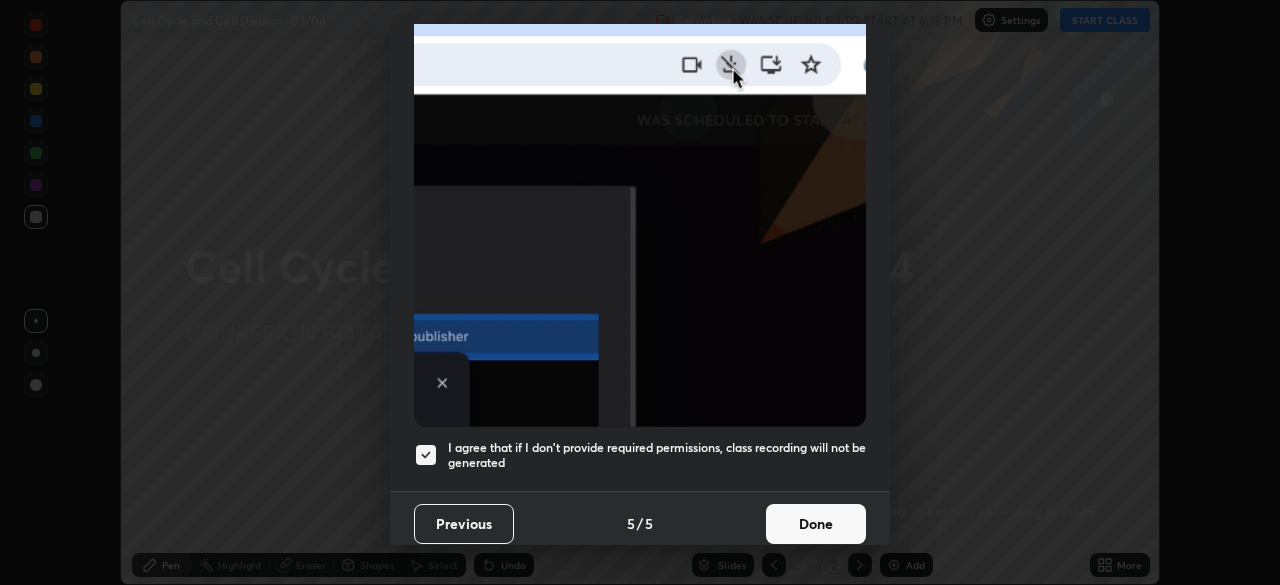 click on "Done" at bounding box center (816, 524) 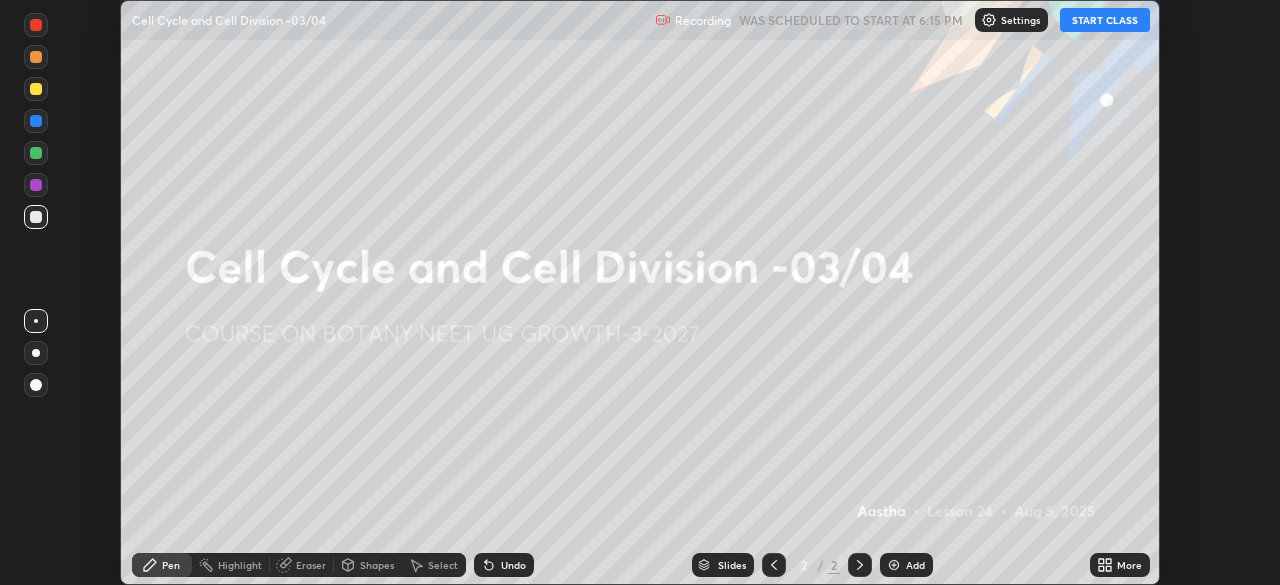 click 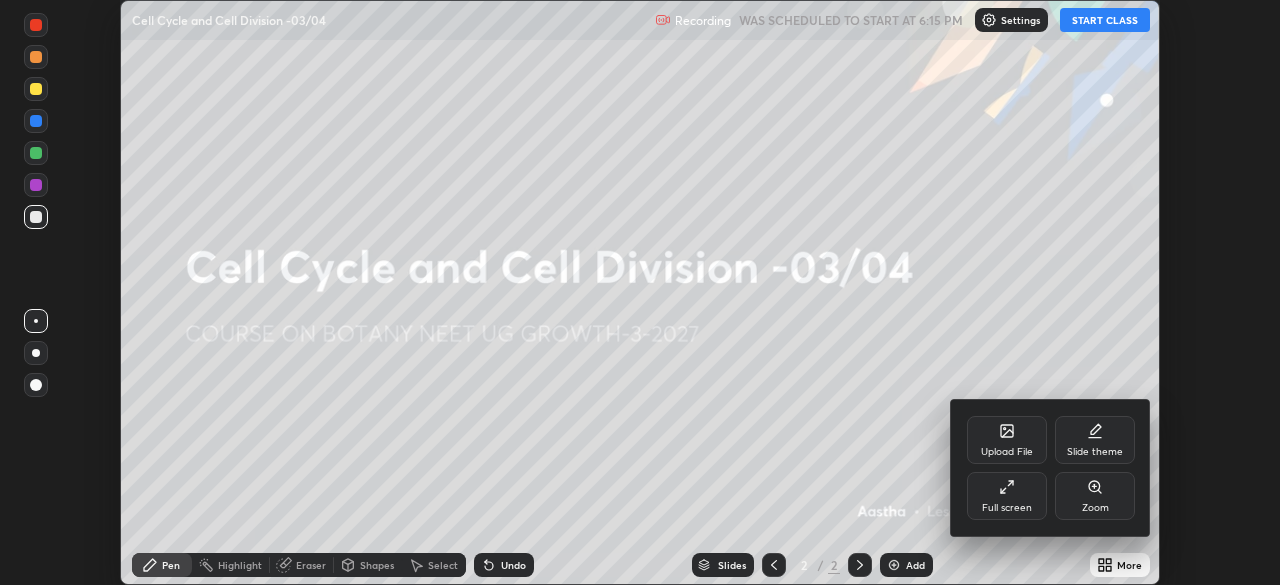 click on "Full screen" at bounding box center (1007, 508) 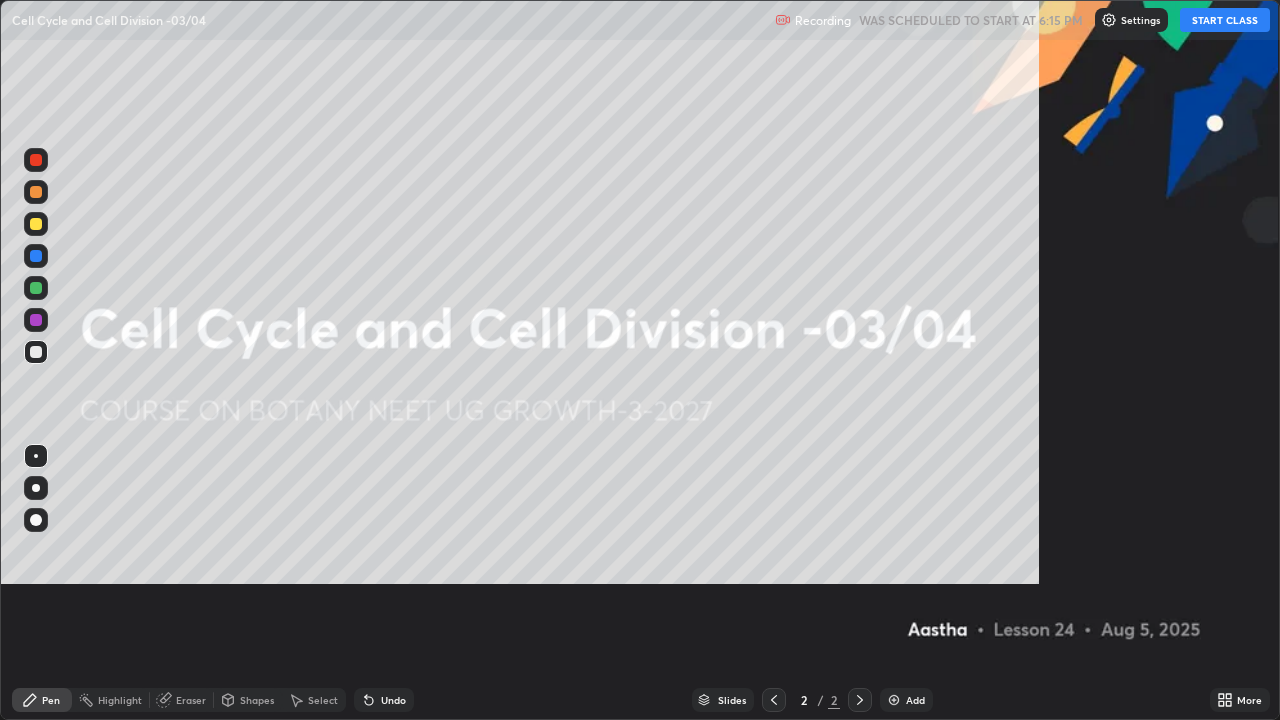 scroll, scrollTop: 99280, scrollLeft: 98720, axis: both 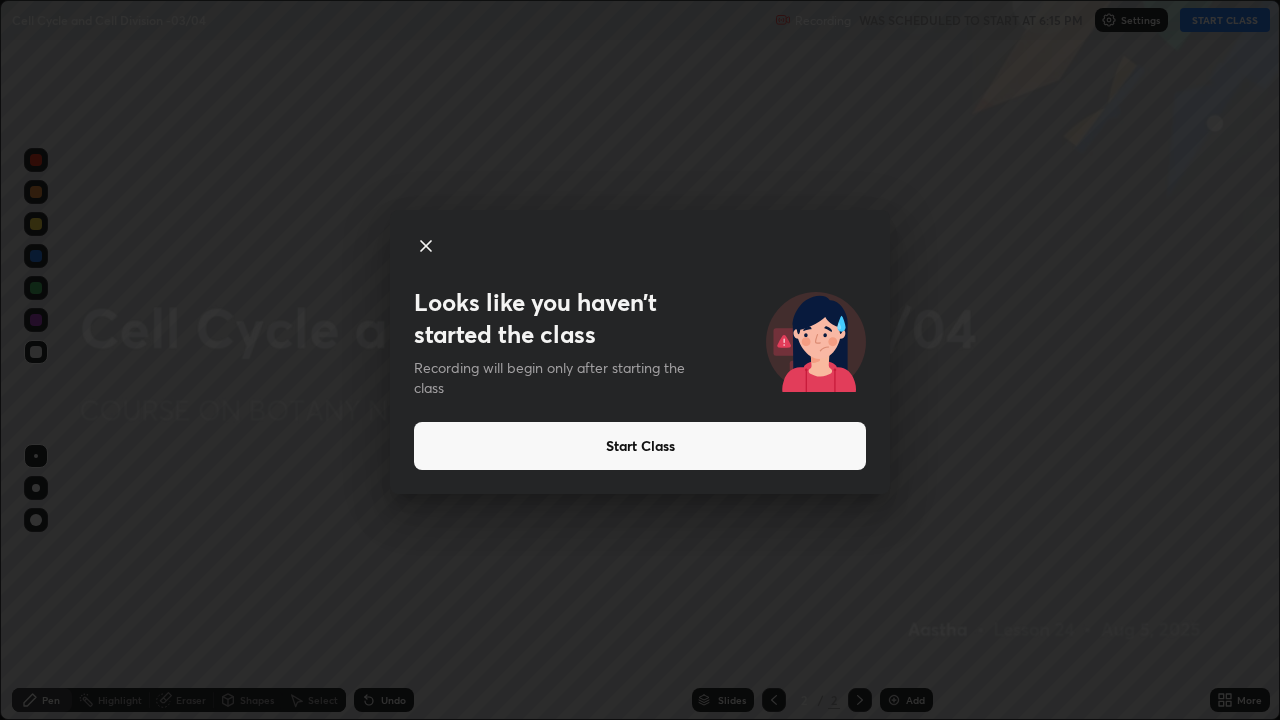 click on "Start Class" at bounding box center (640, 446) 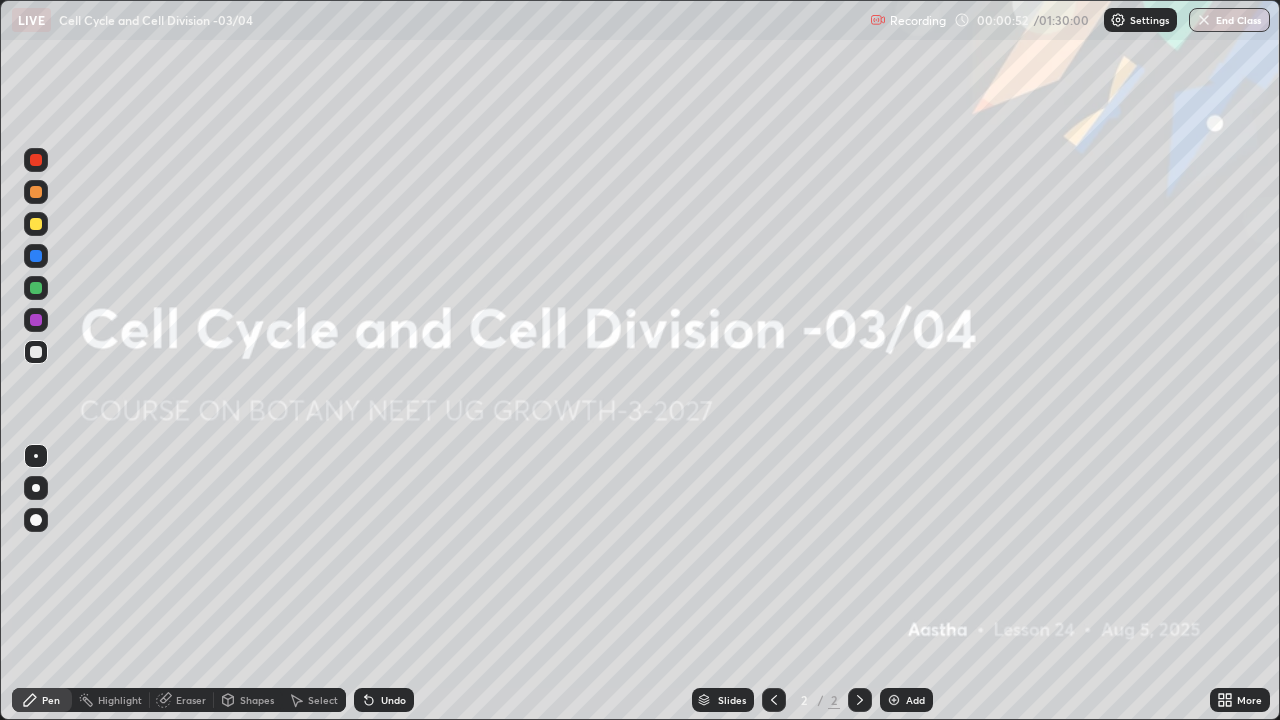 click on "Add" at bounding box center [915, 700] 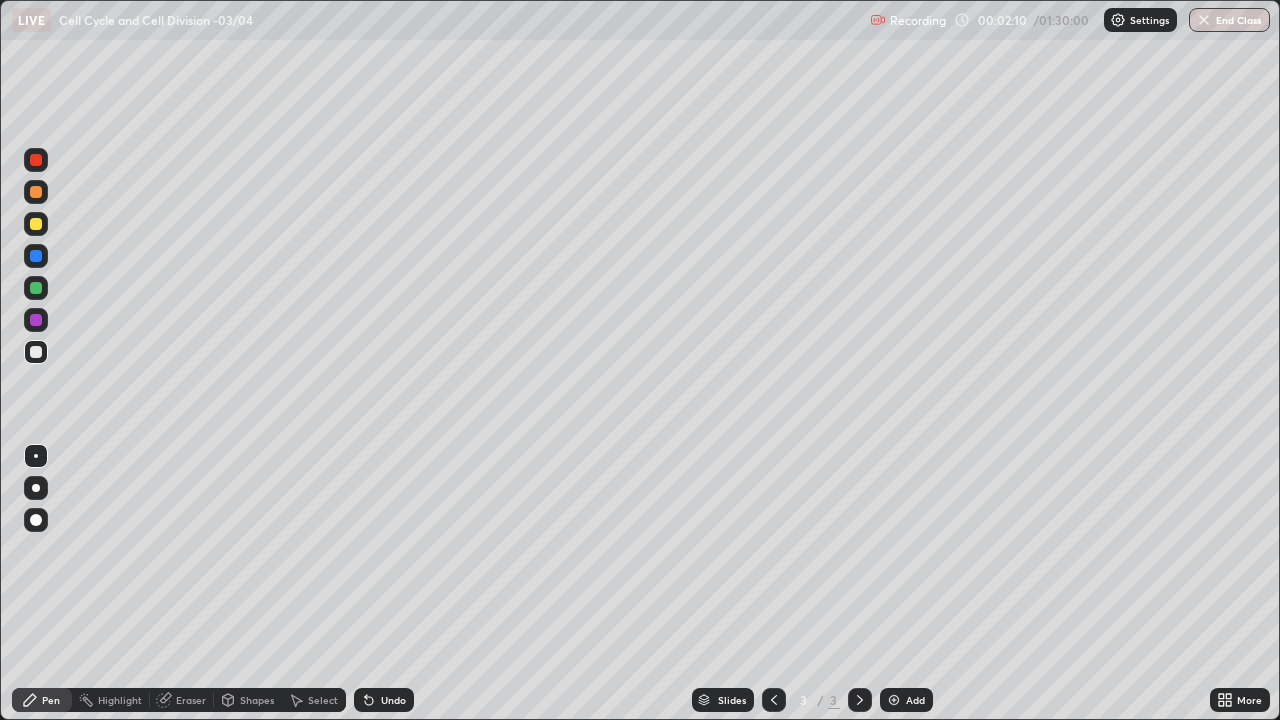 click at bounding box center [36, 224] 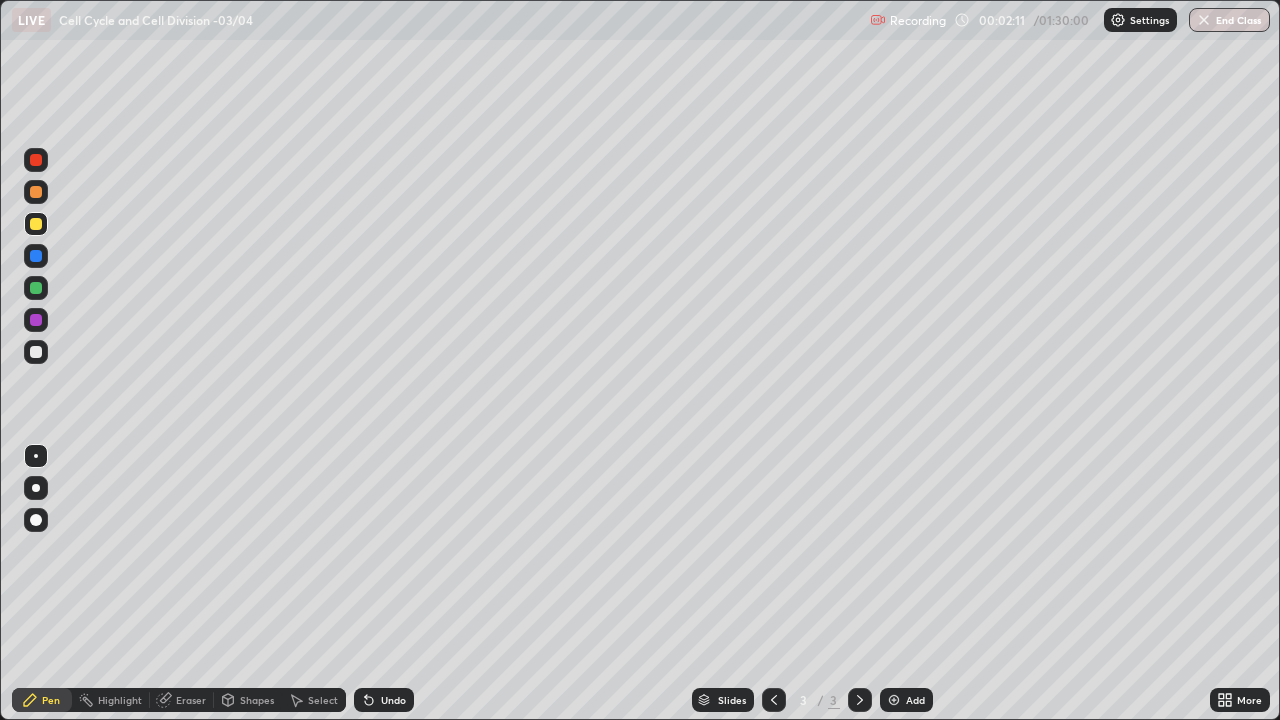 click on "Shapes" at bounding box center [257, 700] 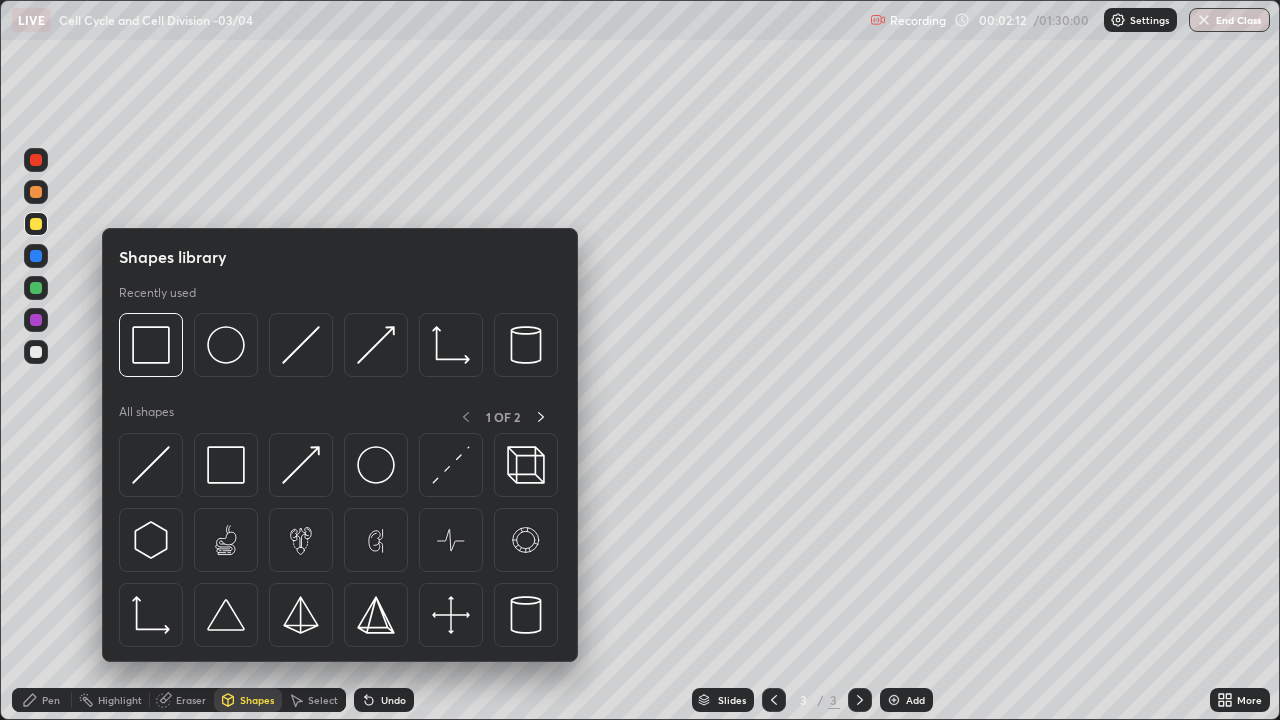 click at bounding box center [226, 345] 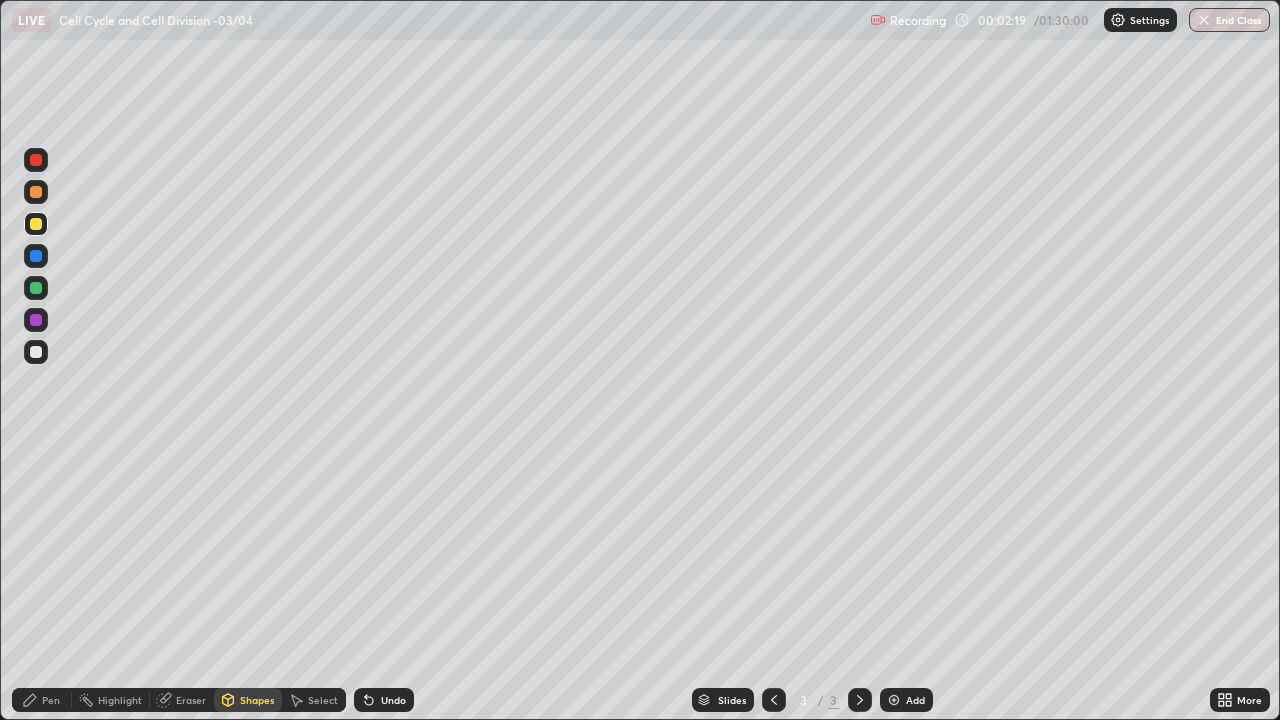 click on "Pen" at bounding box center (51, 700) 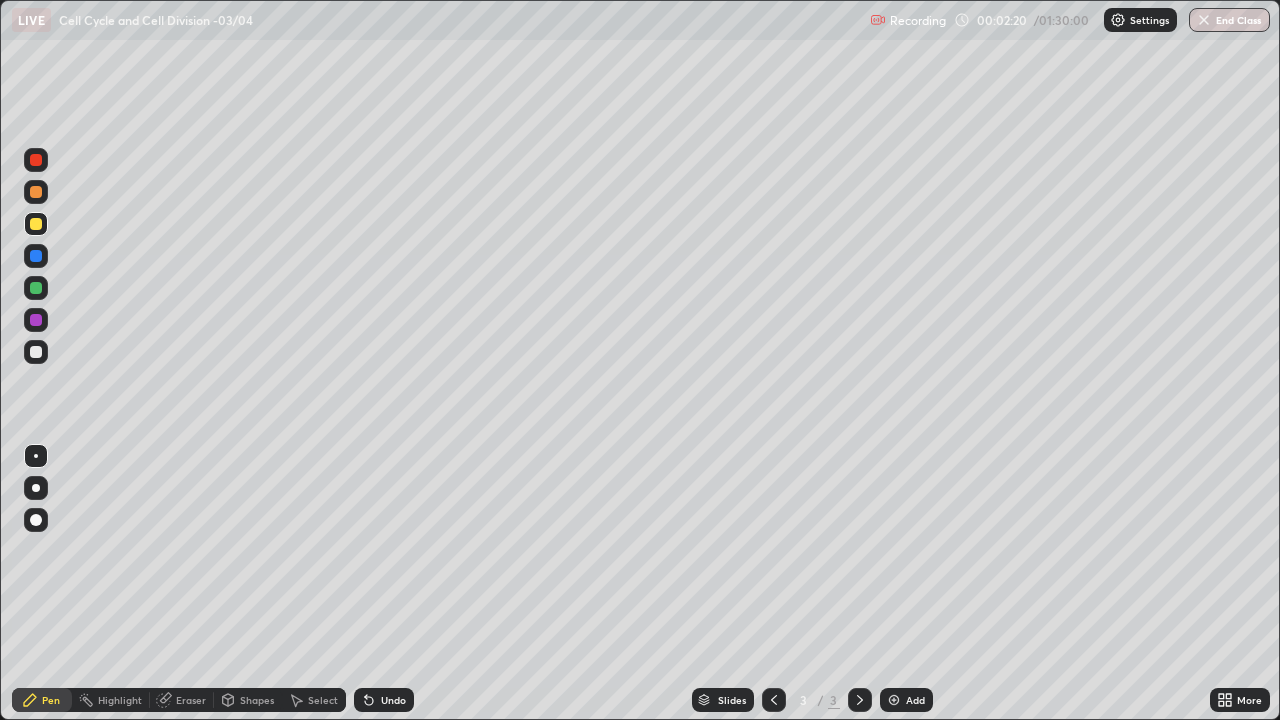 click at bounding box center [36, 320] 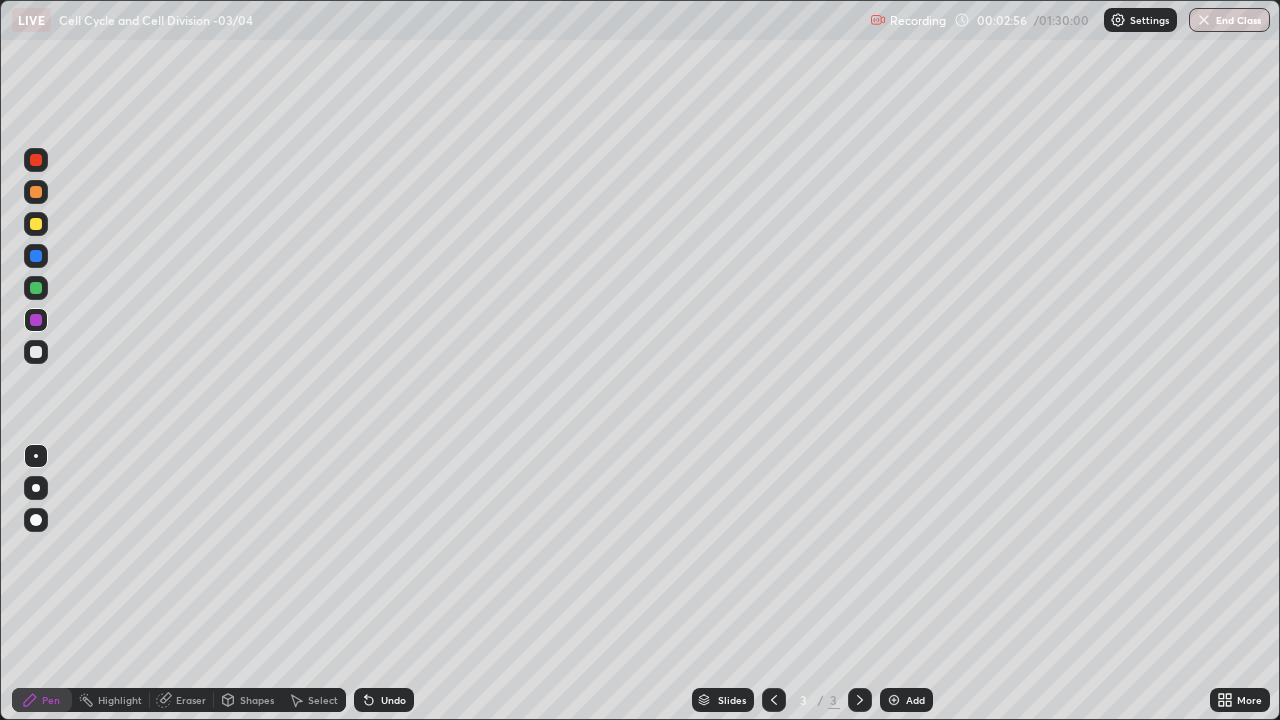 click at bounding box center [36, 288] 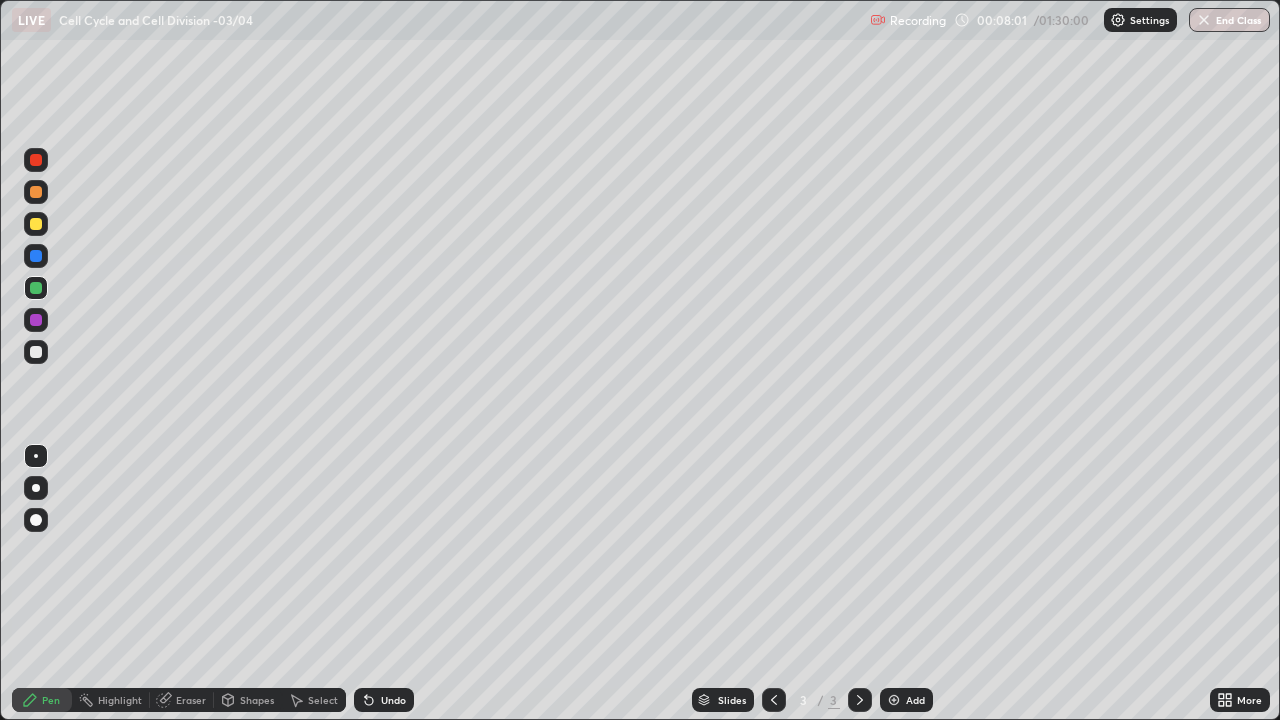 click at bounding box center [36, 520] 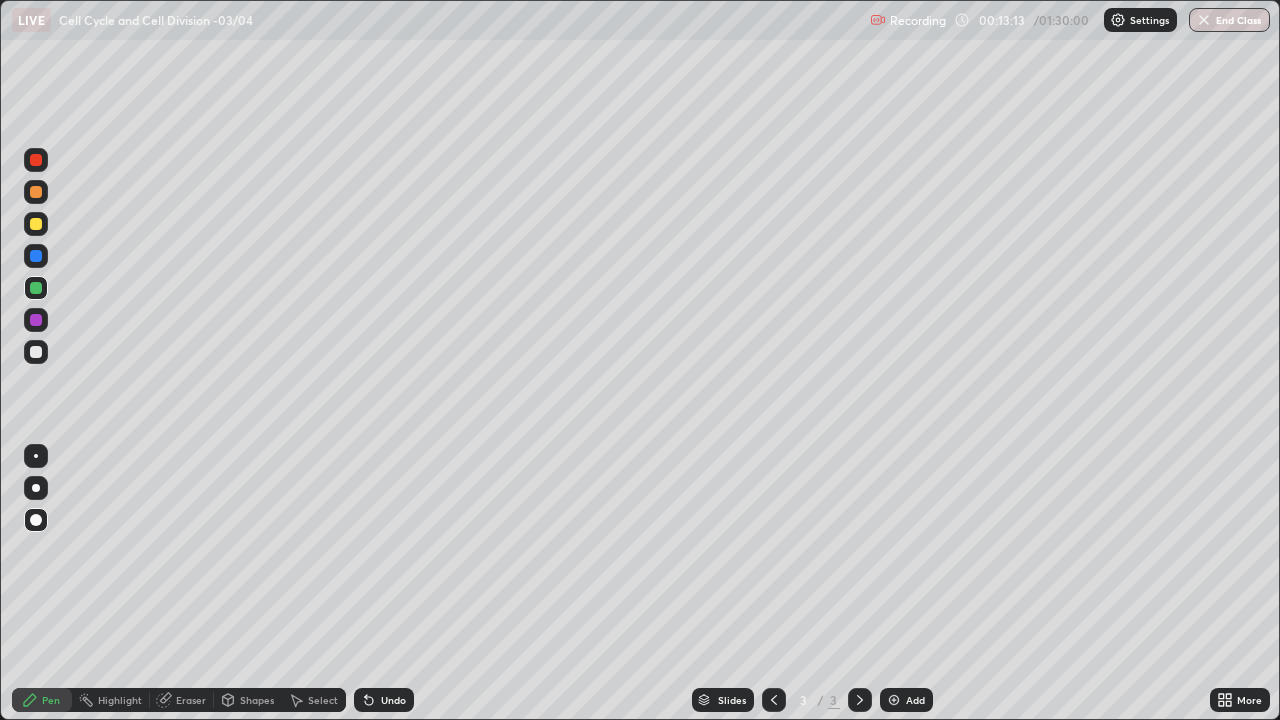 click on "Add" at bounding box center [906, 700] 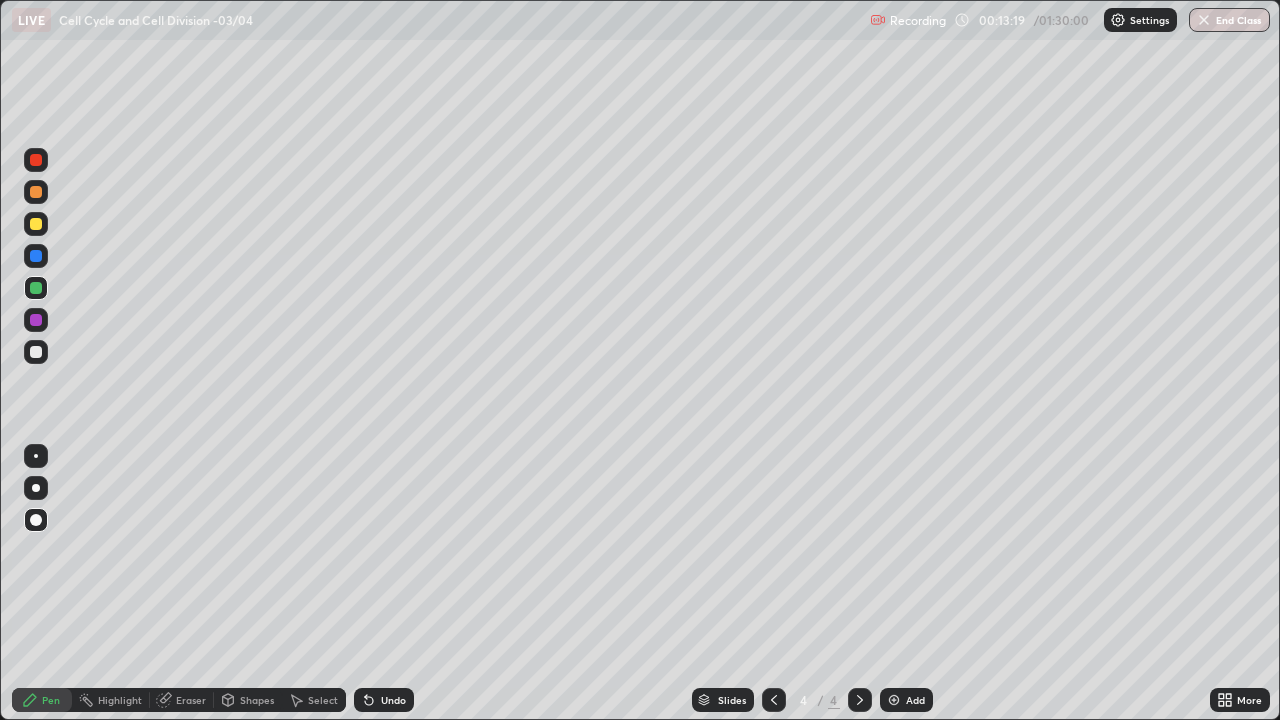 click at bounding box center [36, 224] 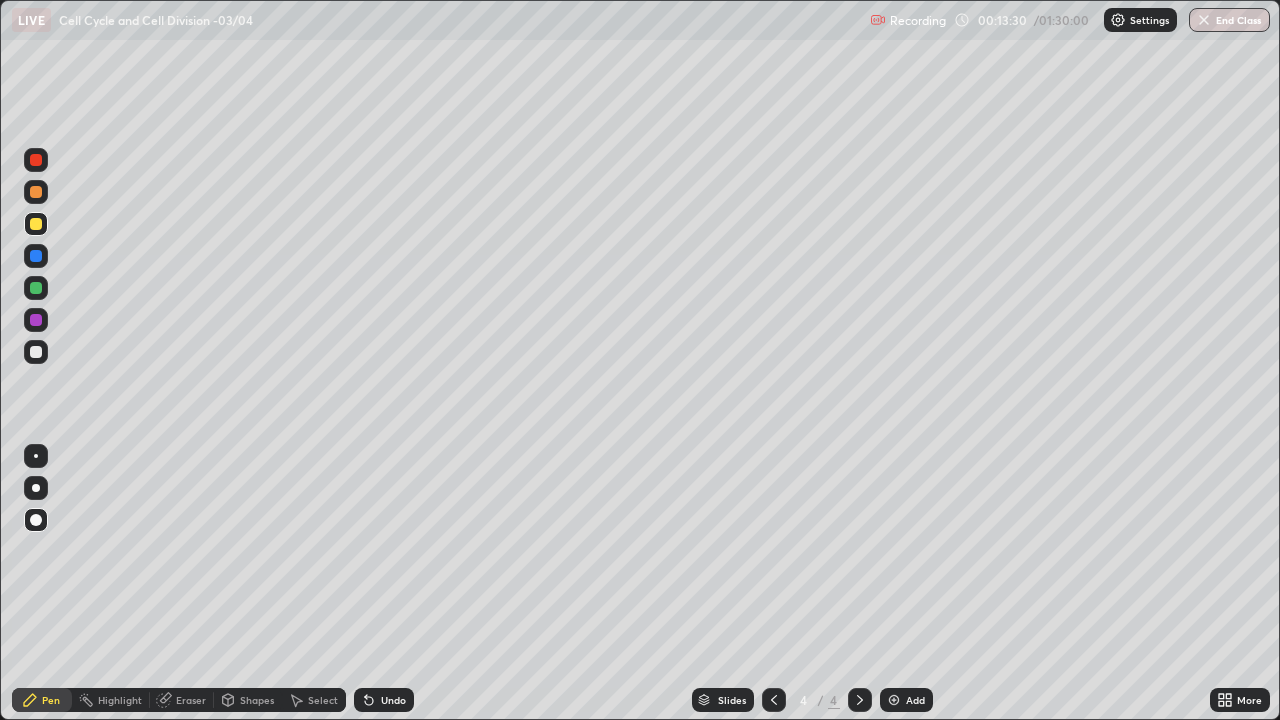 click at bounding box center [36, 456] 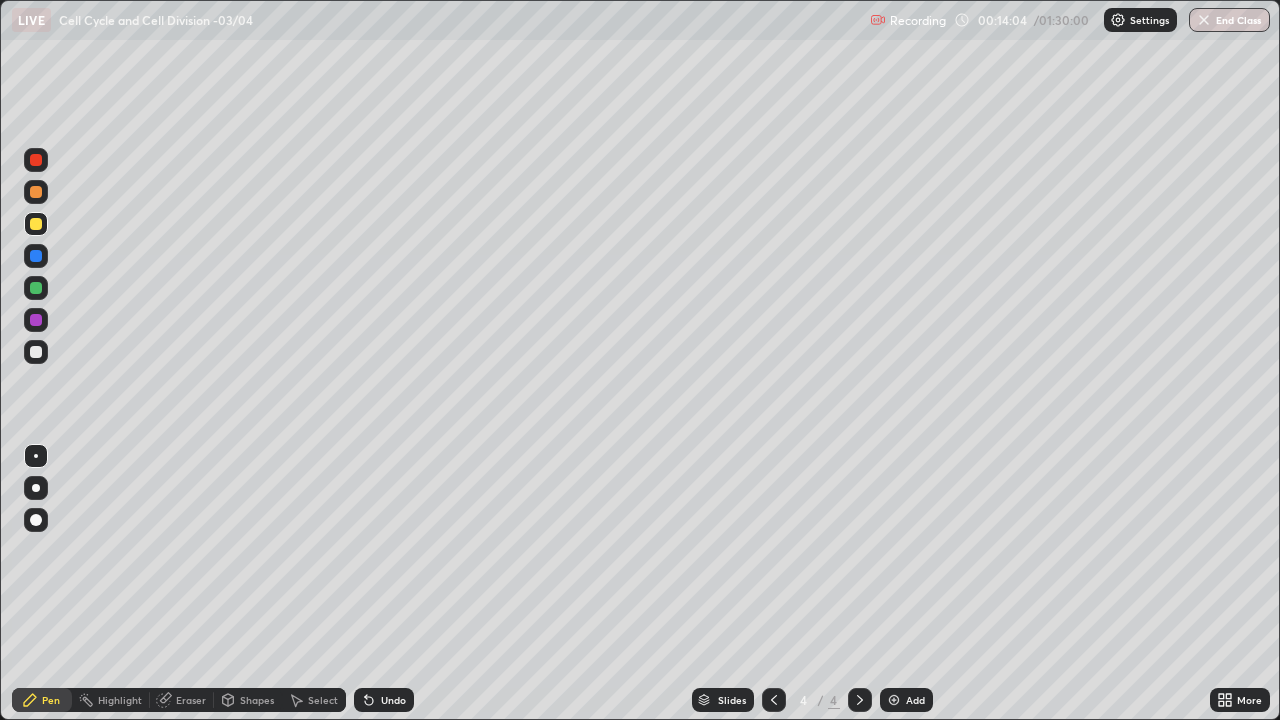 click at bounding box center [36, 352] 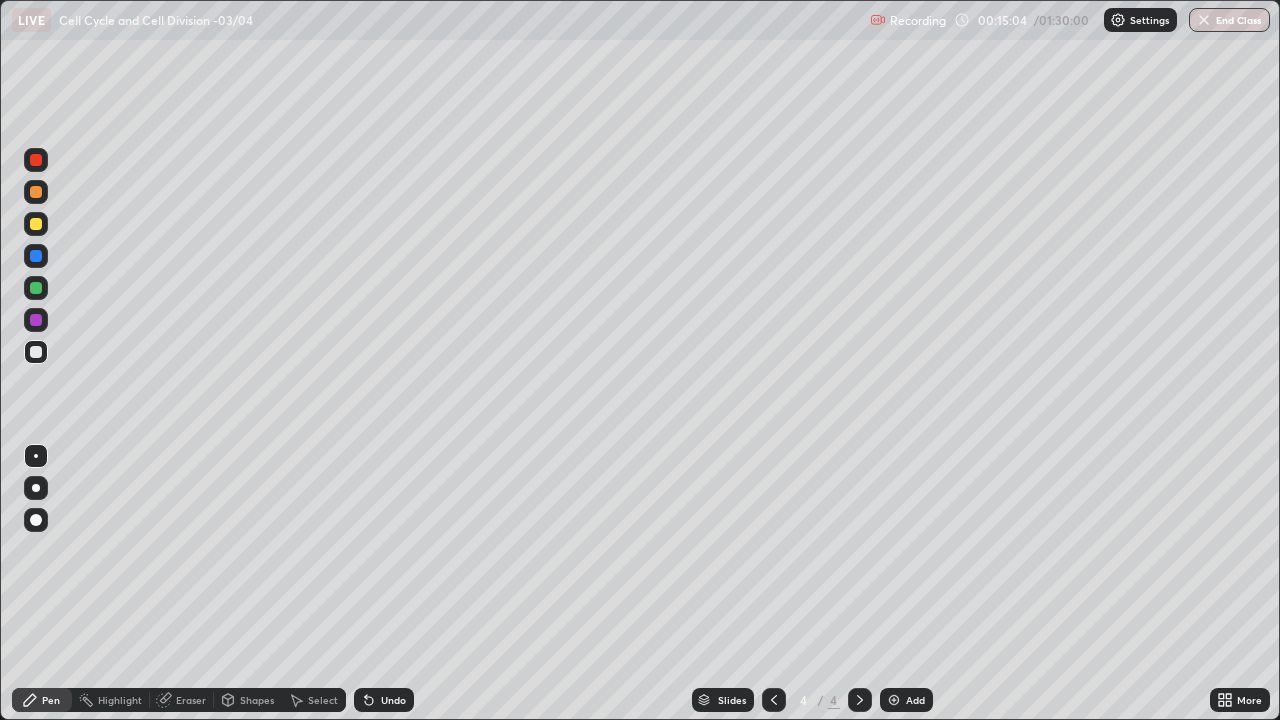 click at bounding box center [36, 224] 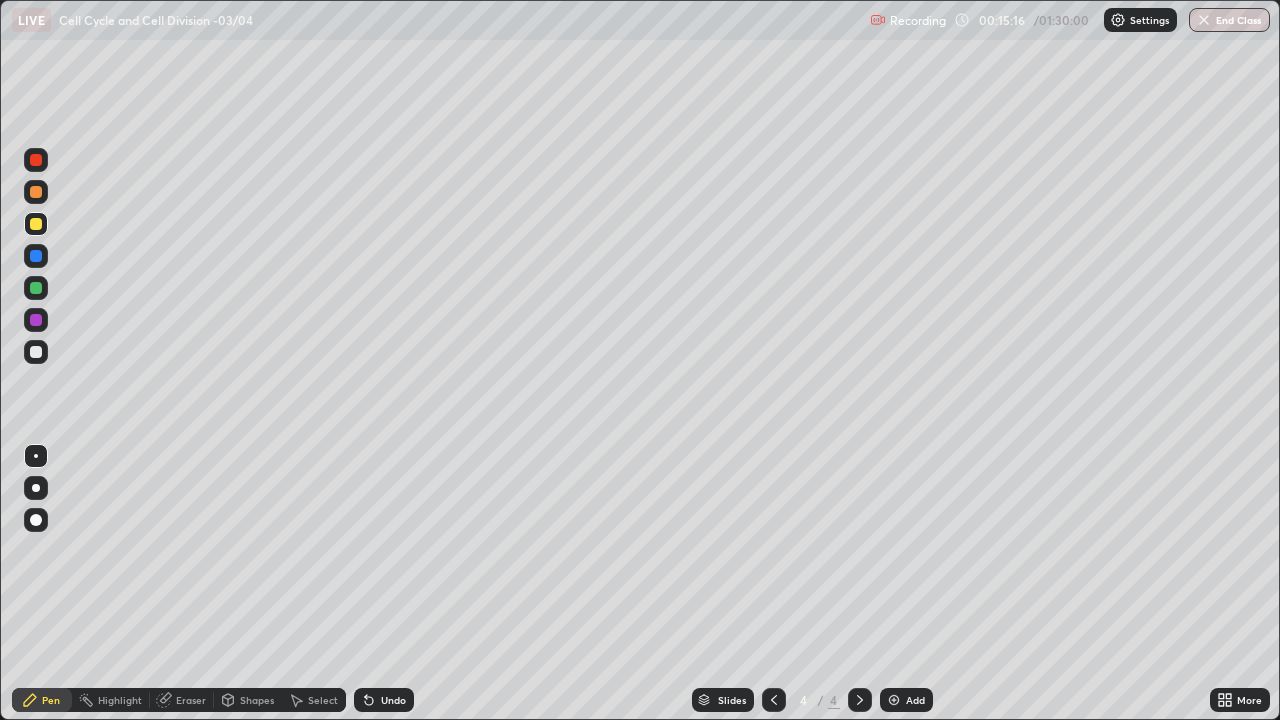 click at bounding box center [36, 288] 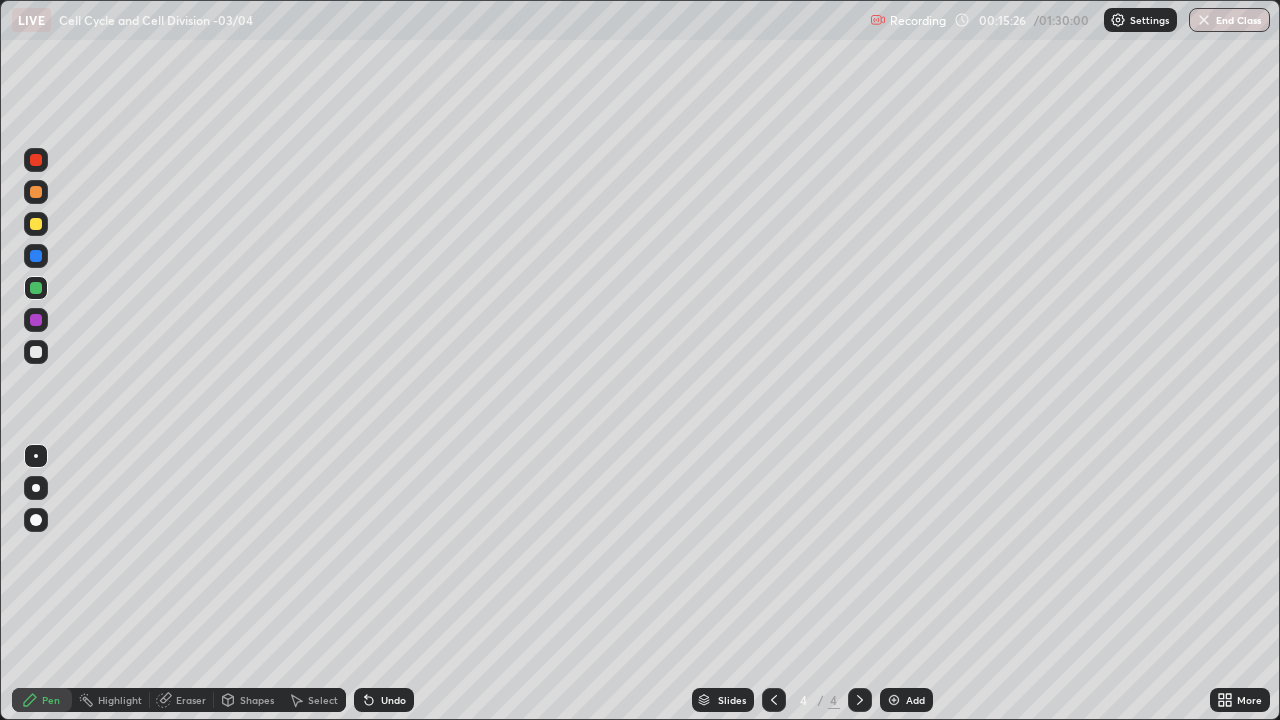 click at bounding box center [36, 224] 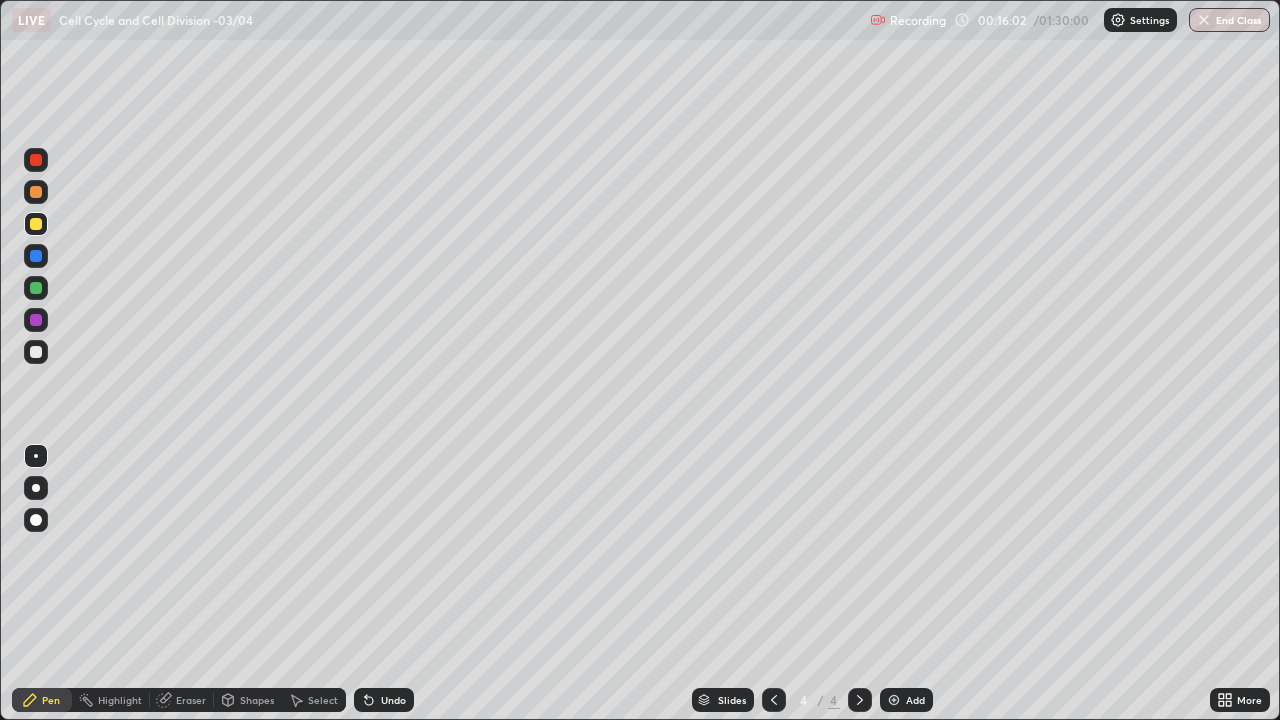 click on "4 / 4" at bounding box center [817, 700] 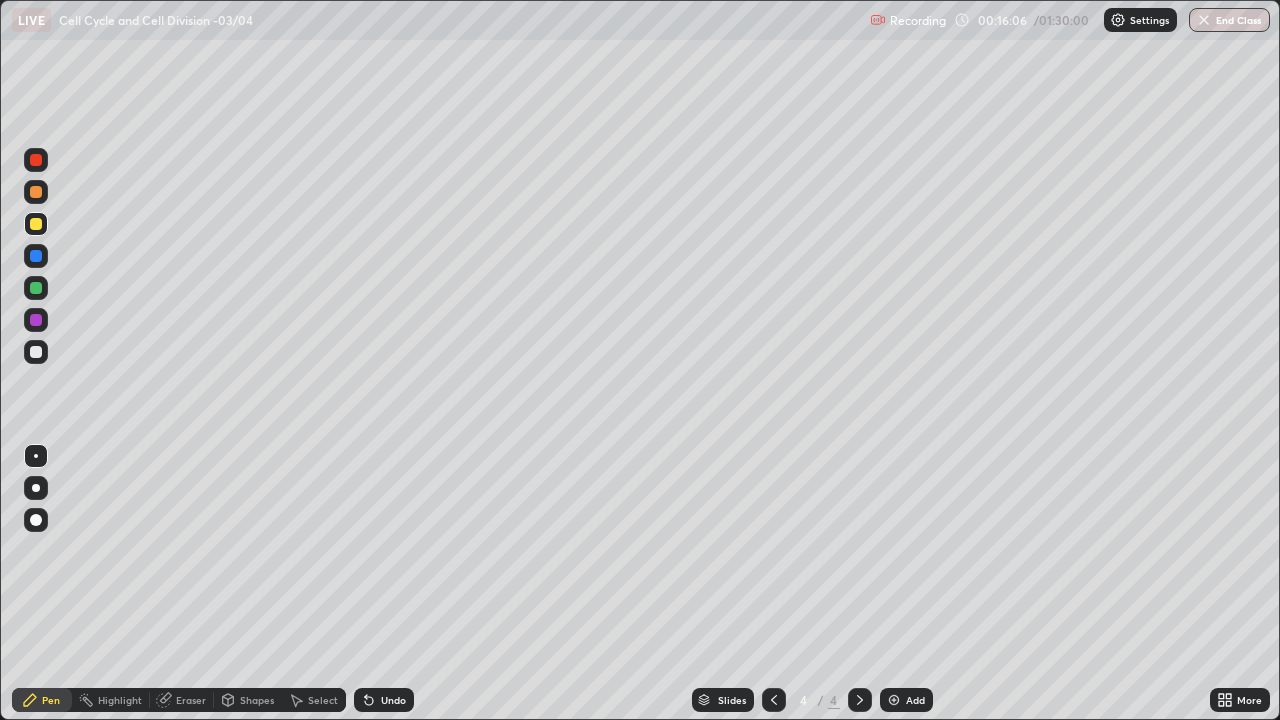 click at bounding box center (36, 320) 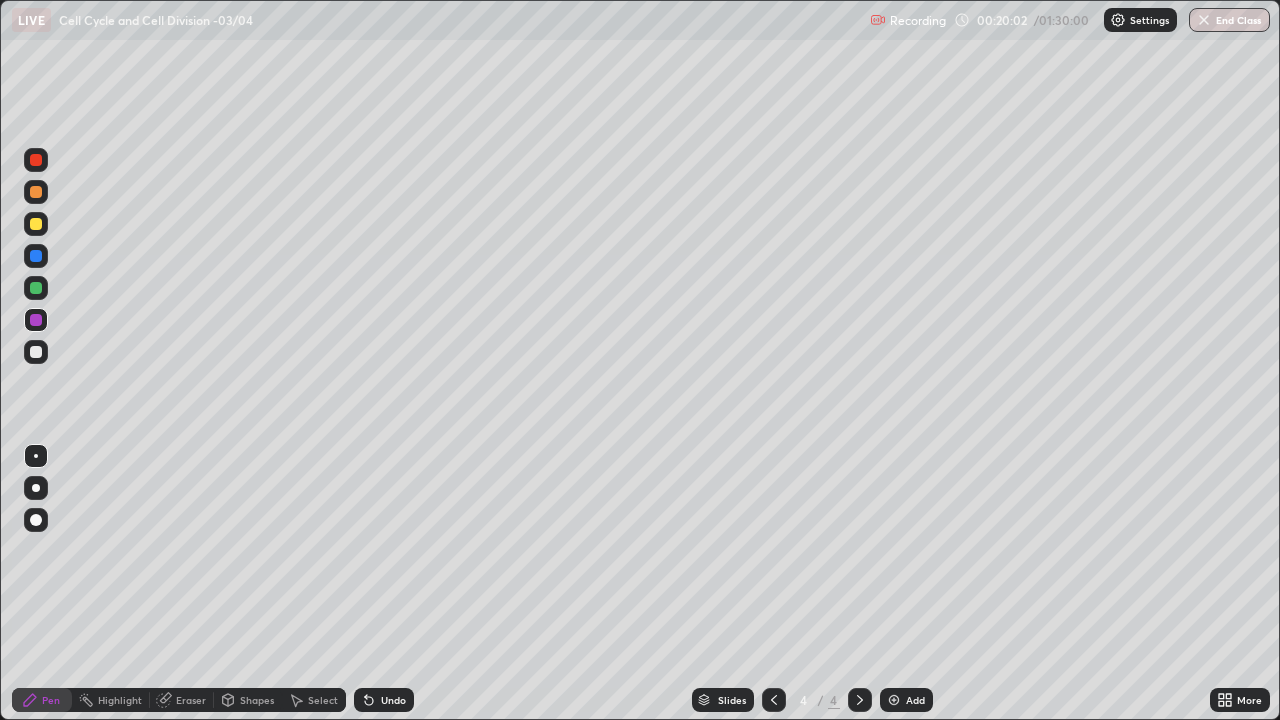 click at bounding box center (36, 256) 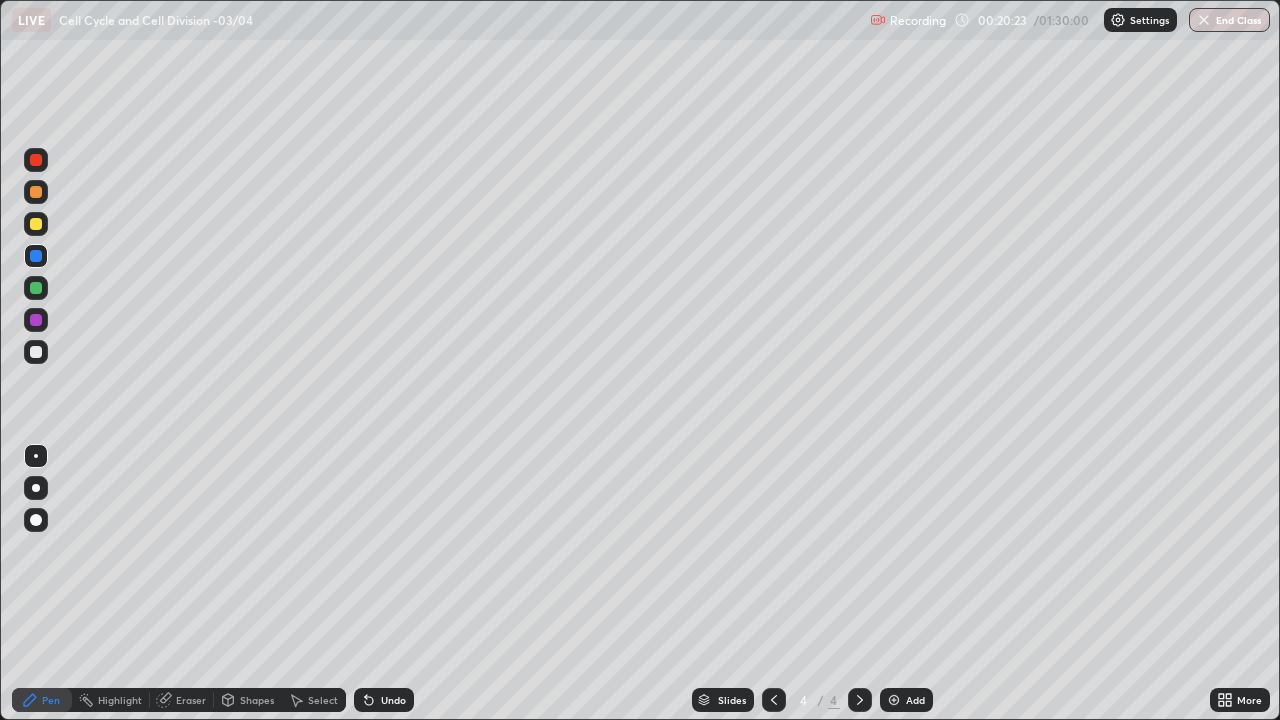 click at bounding box center (894, 700) 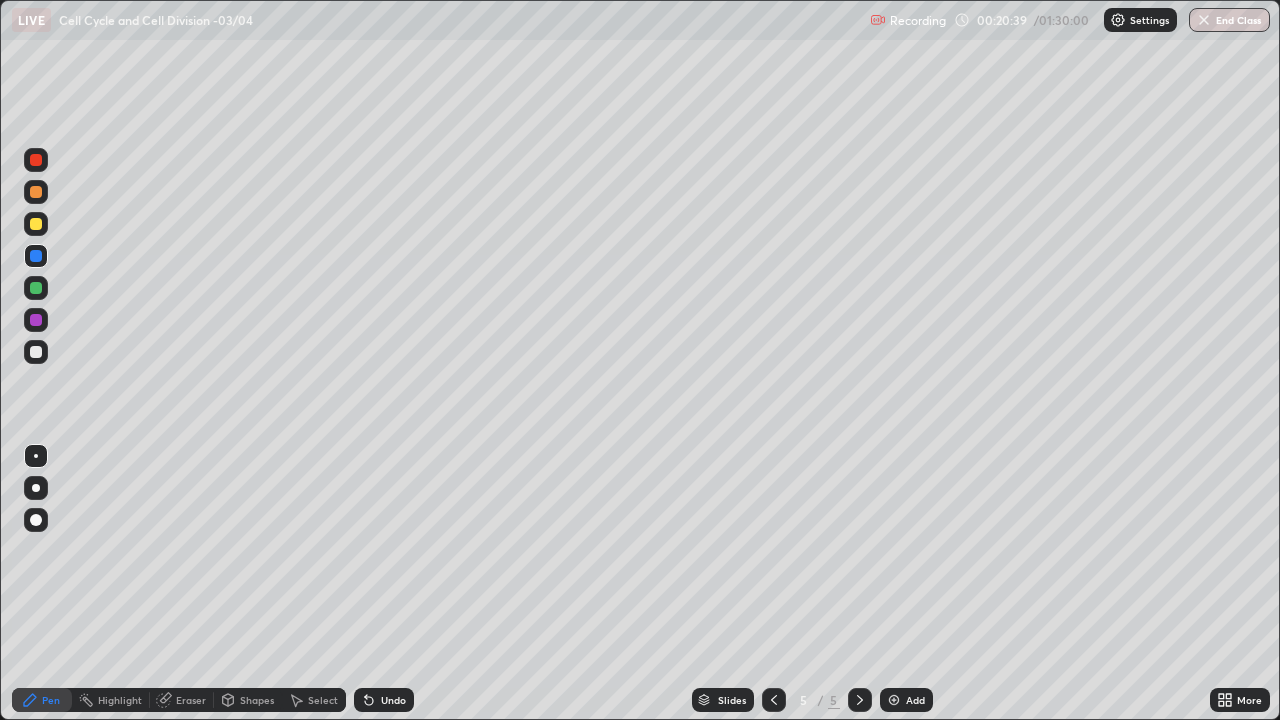 click at bounding box center (36, 224) 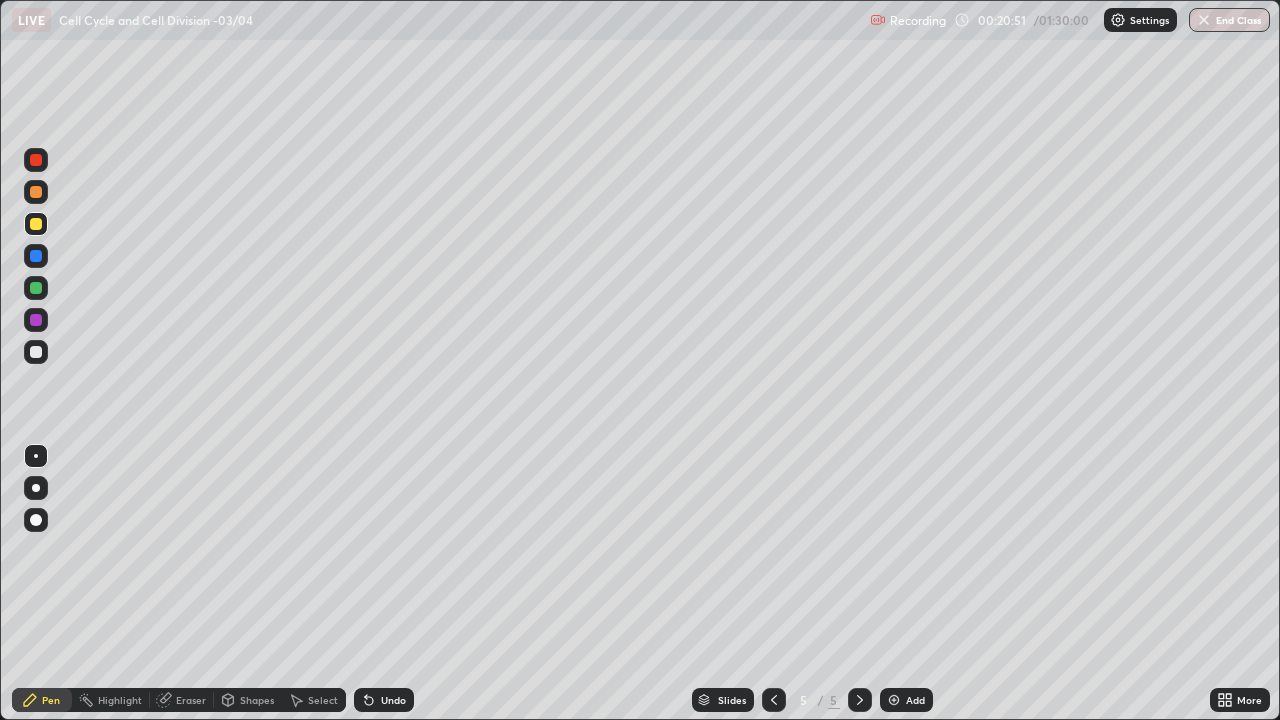 click at bounding box center [36, 288] 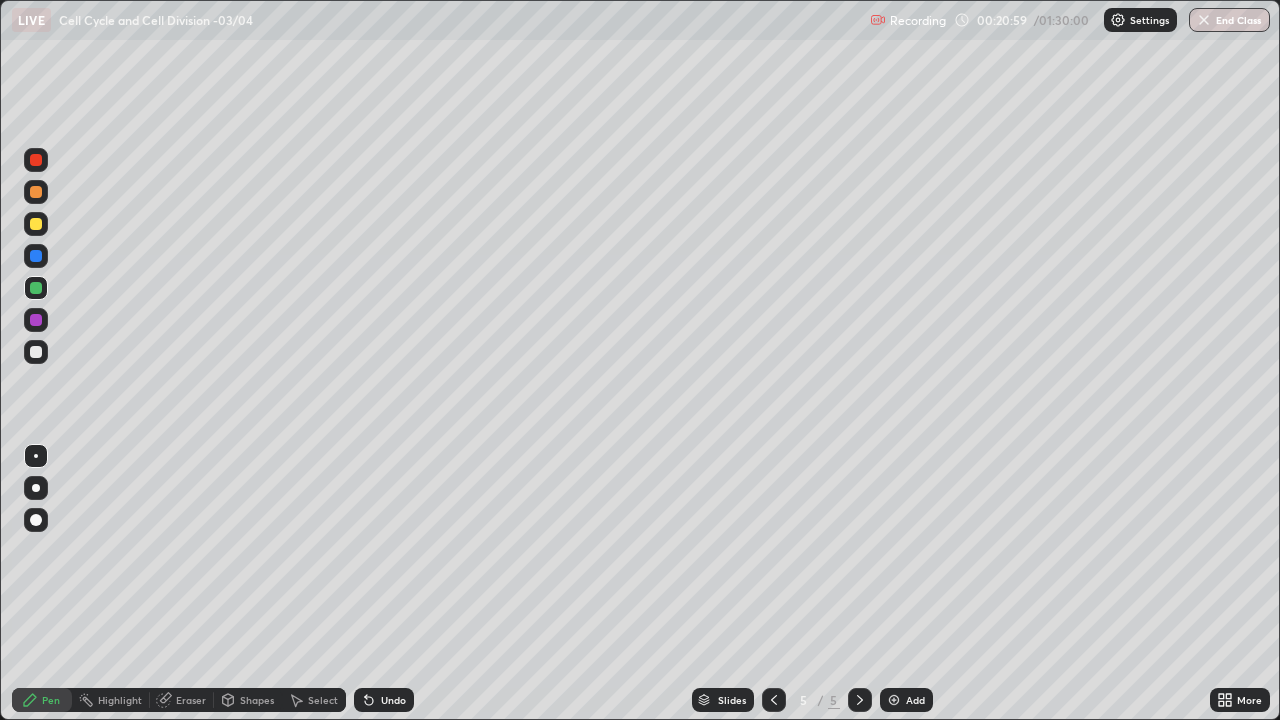 click on "Undo" at bounding box center [393, 700] 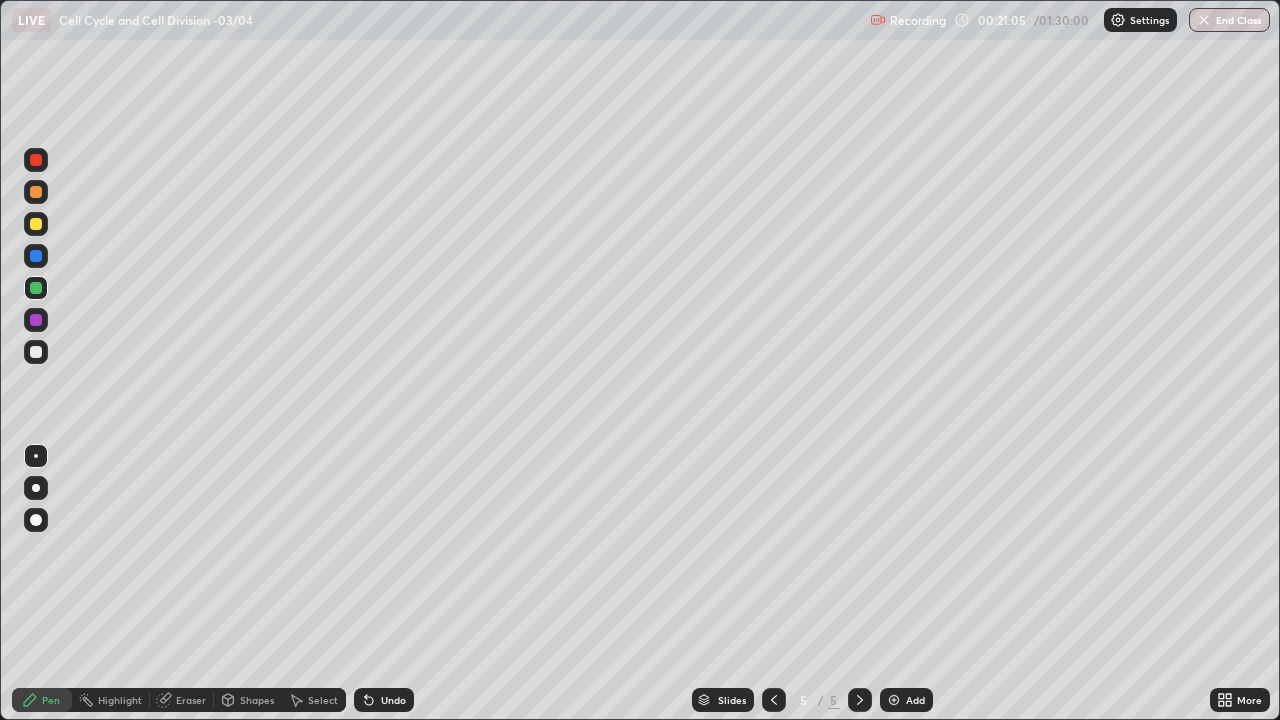 click at bounding box center (36, 224) 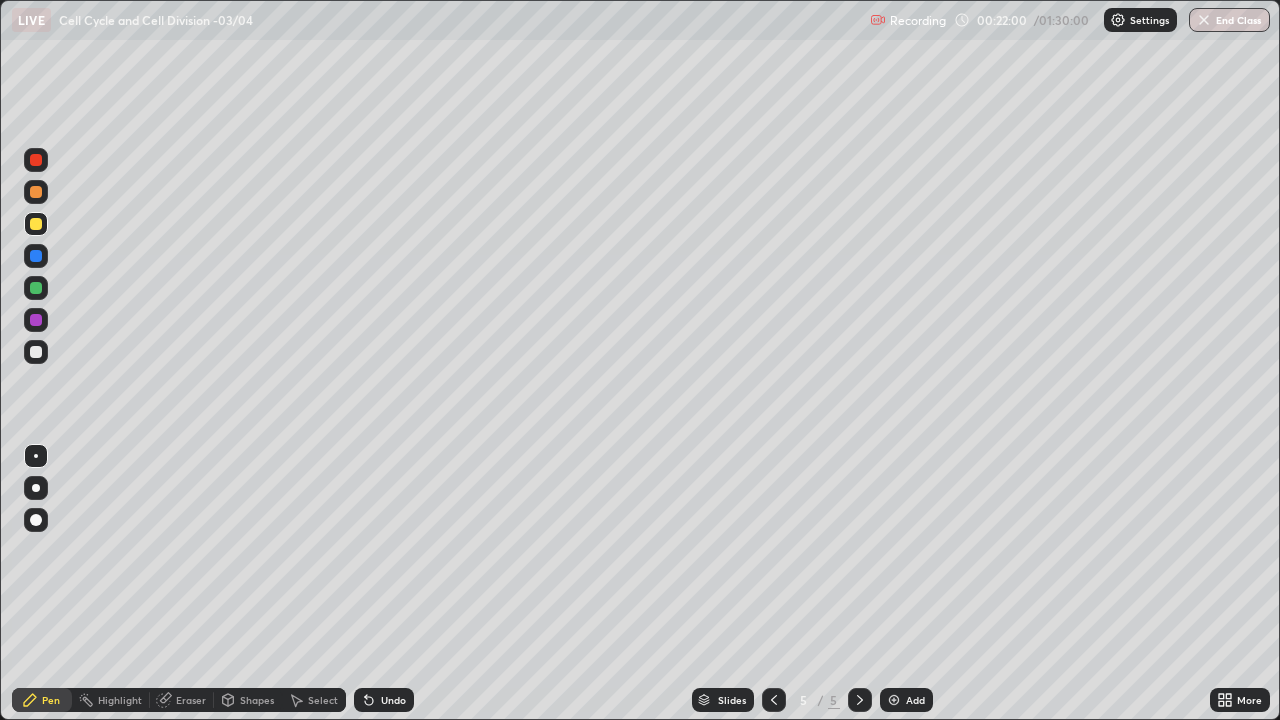 click at bounding box center [36, 352] 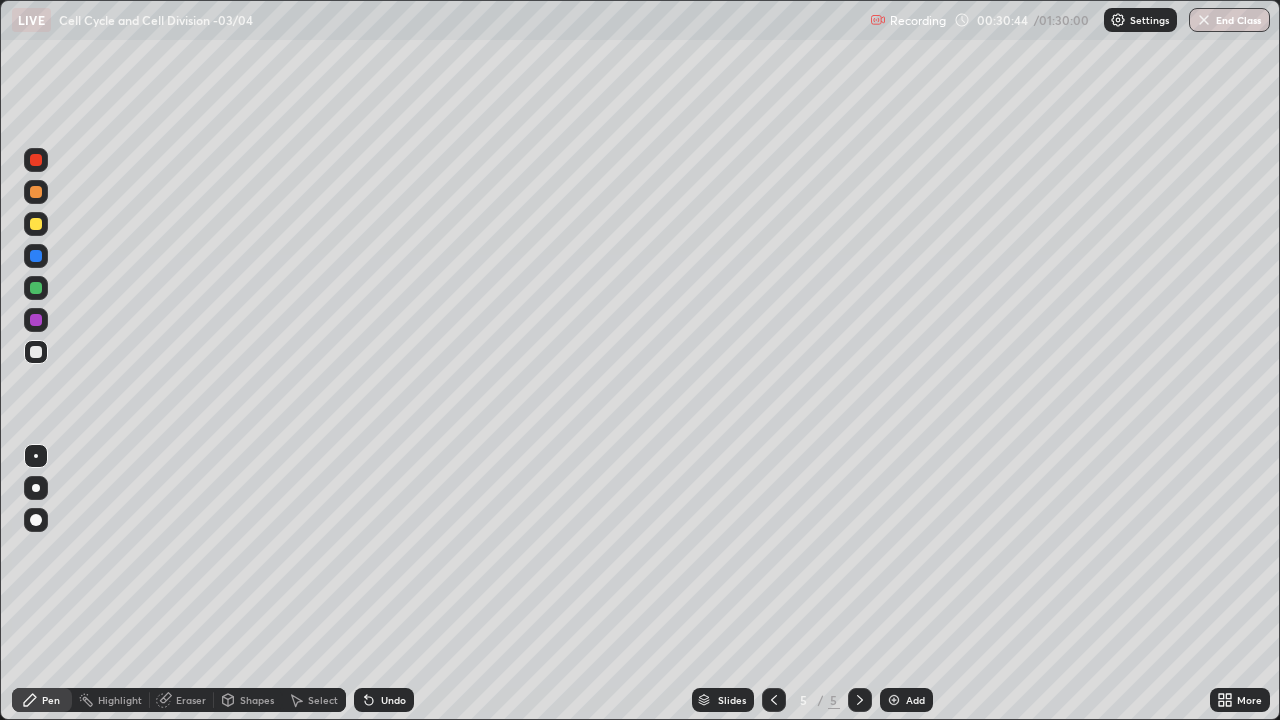 click at bounding box center [36, 320] 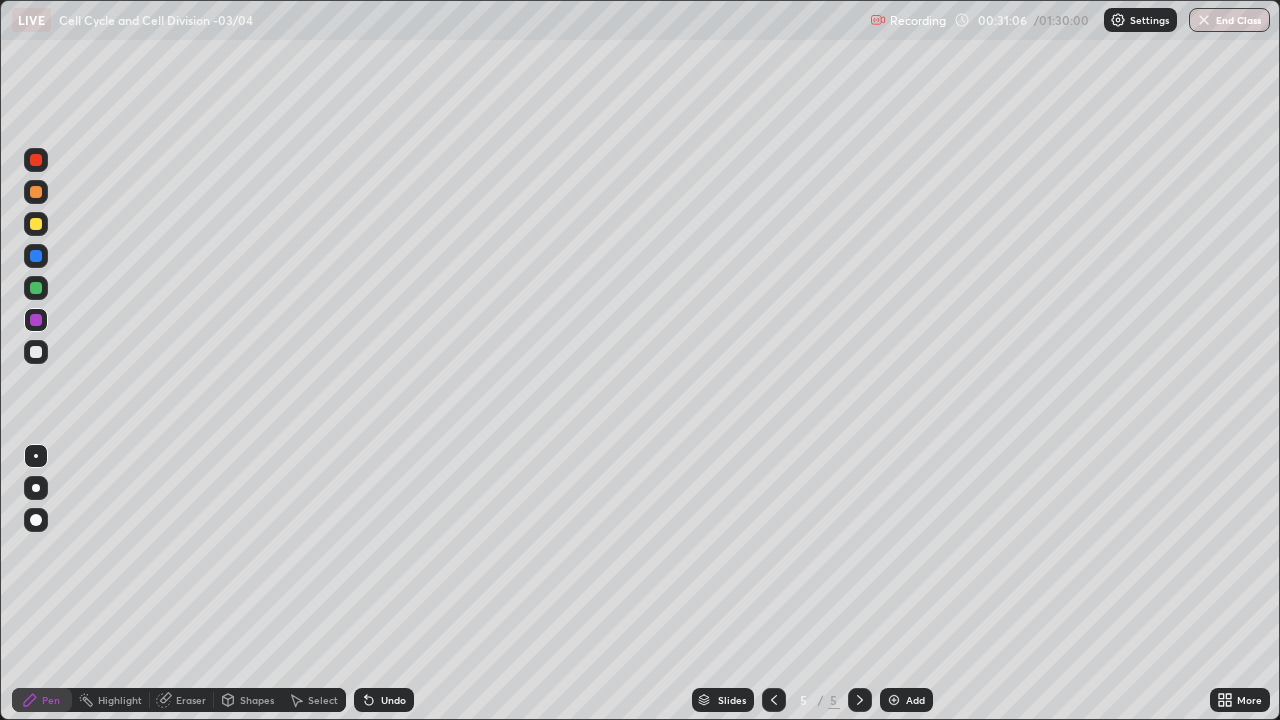 click at bounding box center (36, 224) 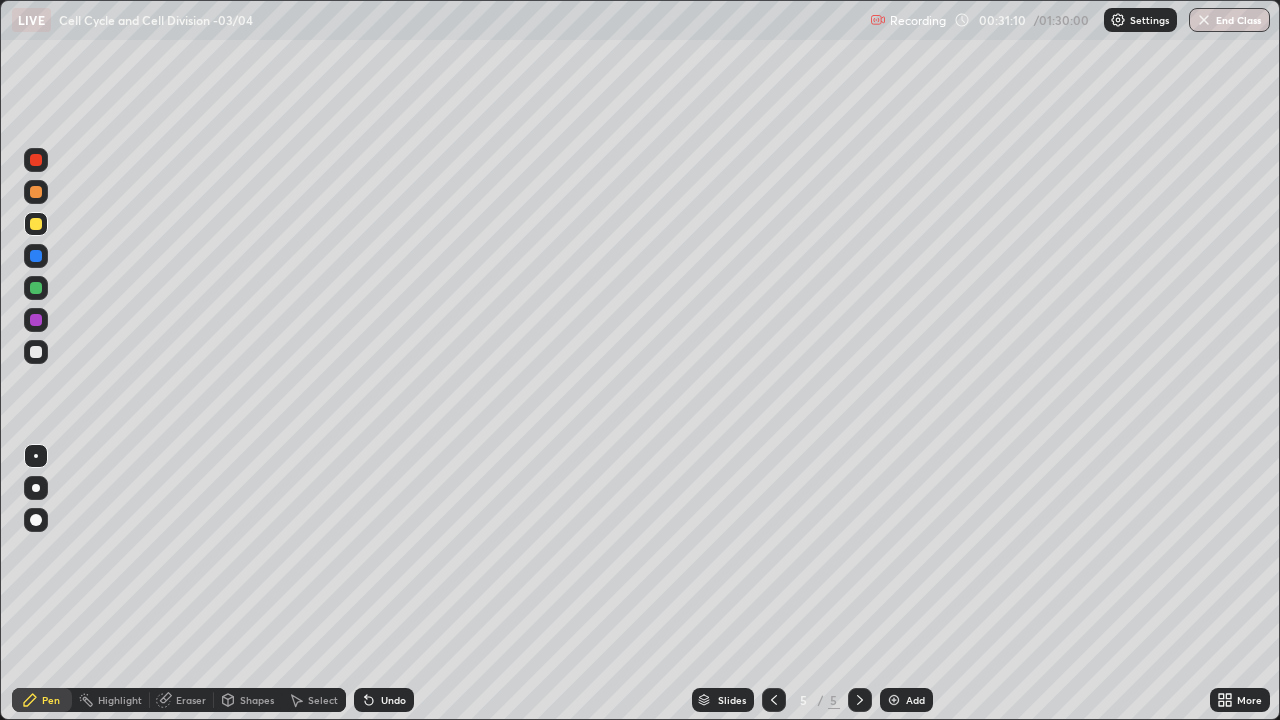 click at bounding box center (36, 160) 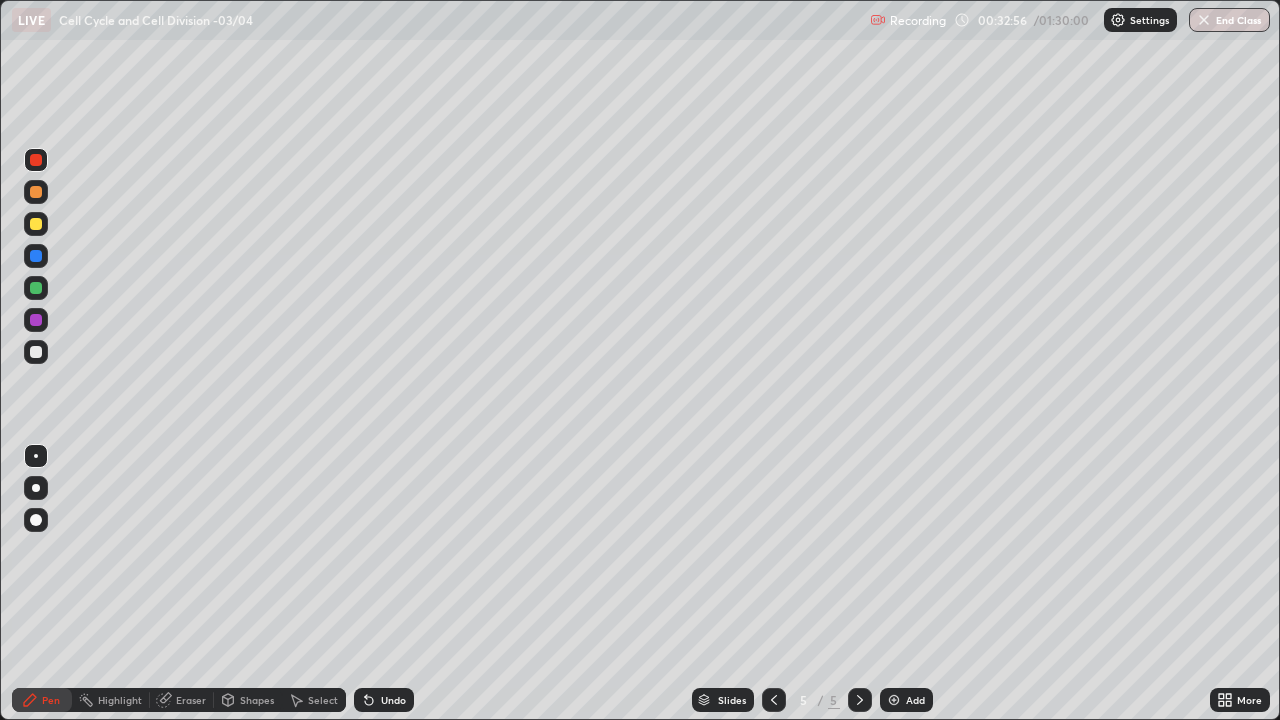 click at bounding box center [36, 320] 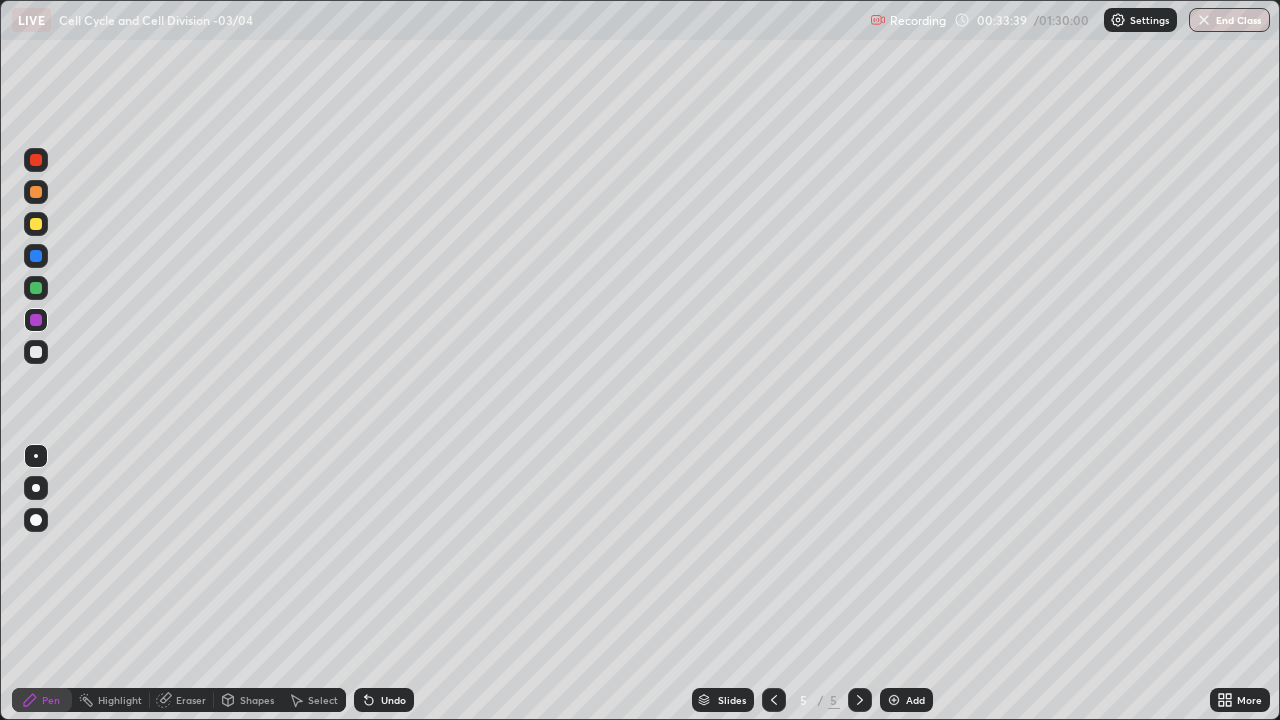 click on "Add" at bounding box center (906, 700) 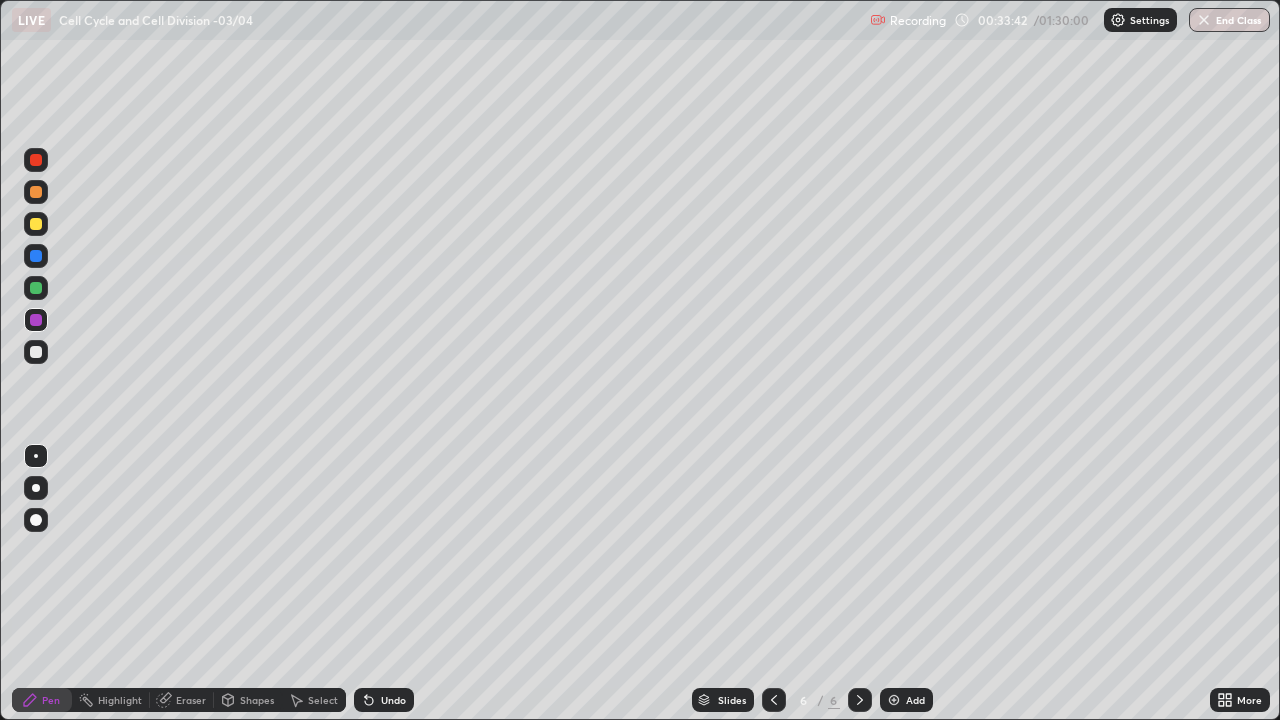 click at bounding box center [36, 256] 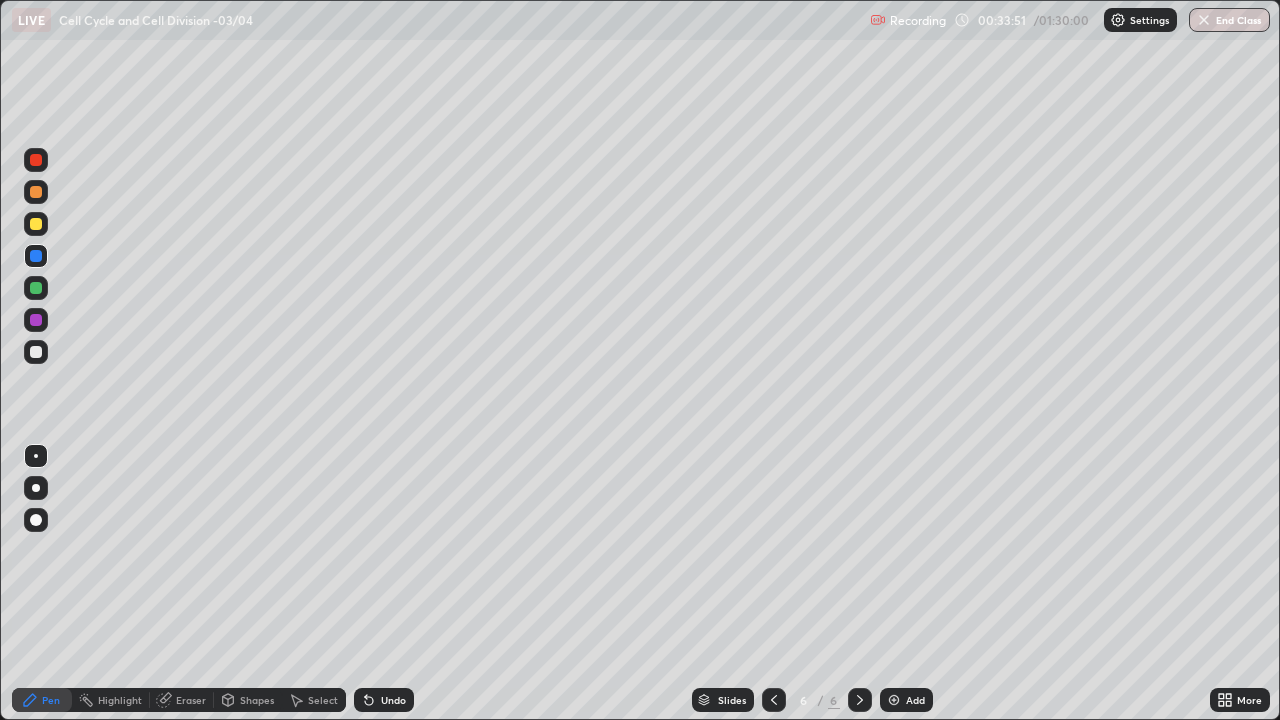 click at bounding box center (36, 256) 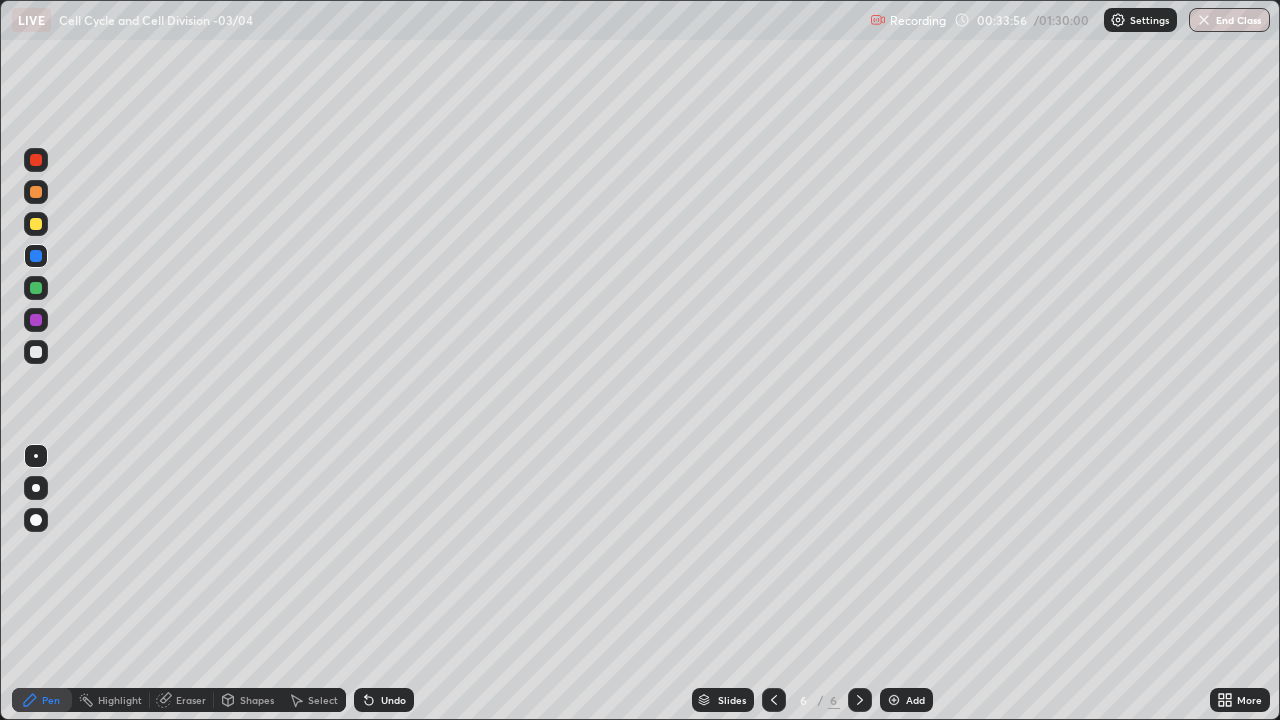 click at bounding box center [36, 288] 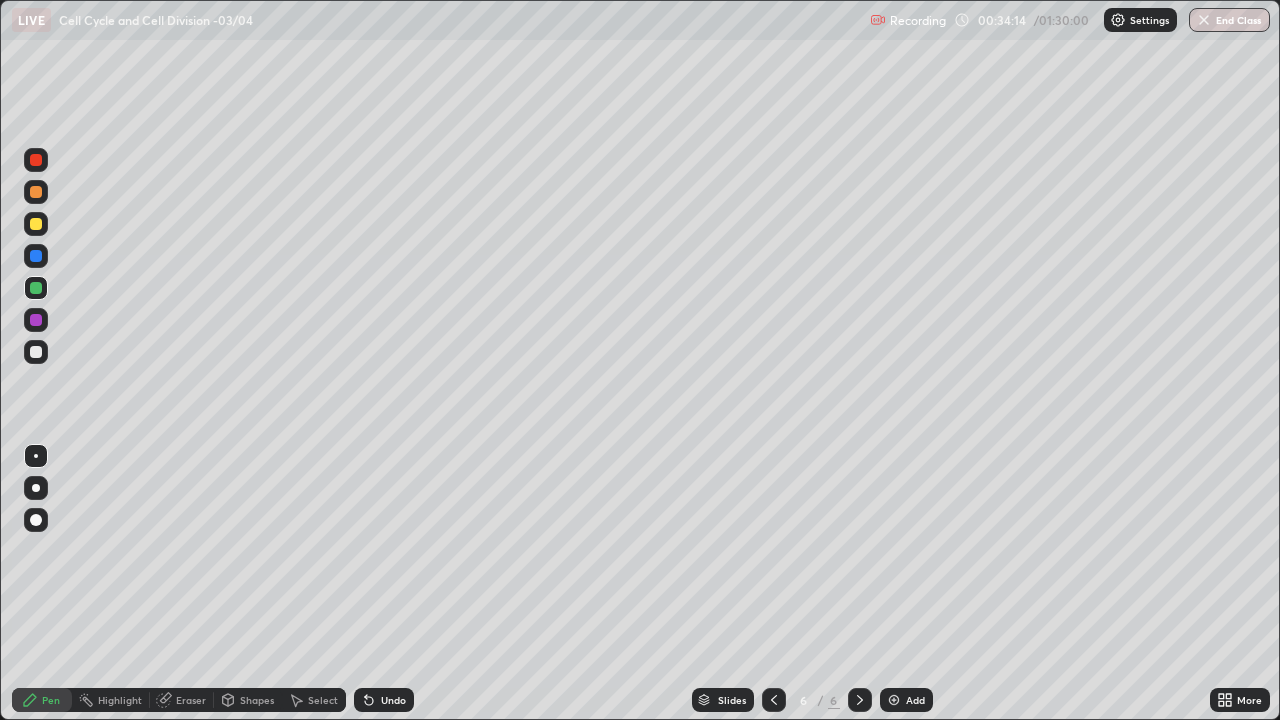 click at bounding box center (36, 224) 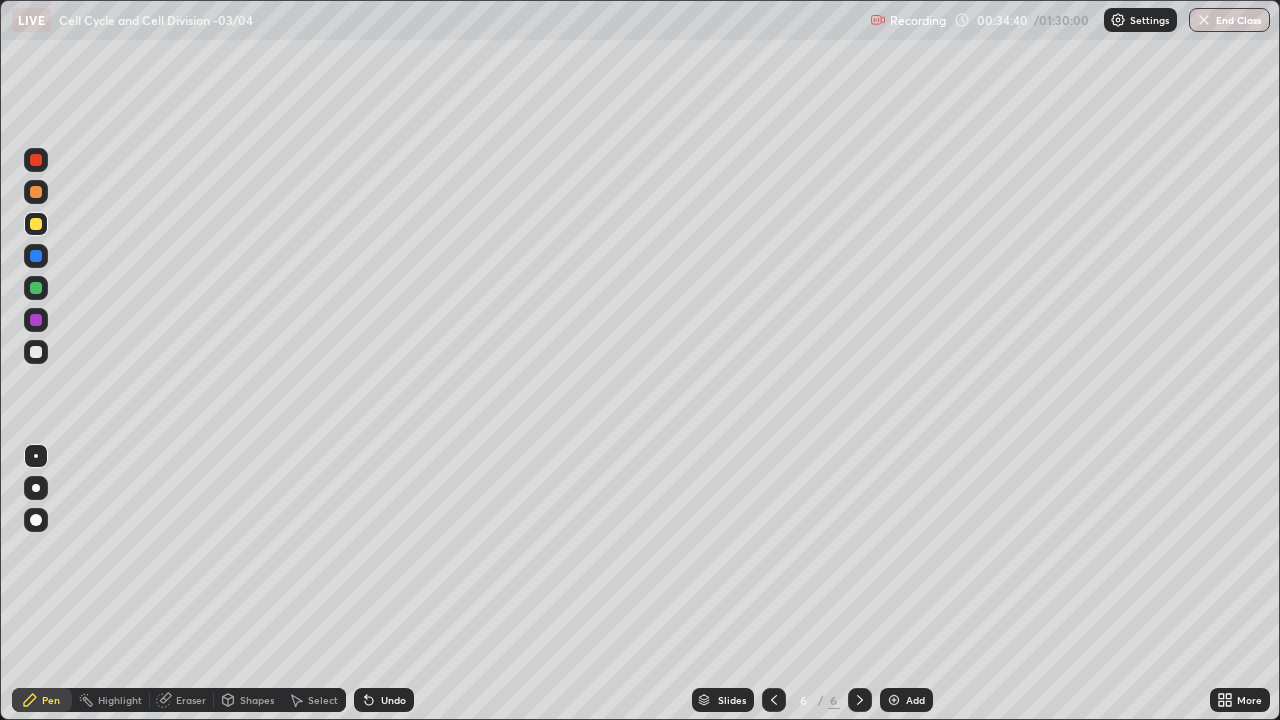 click 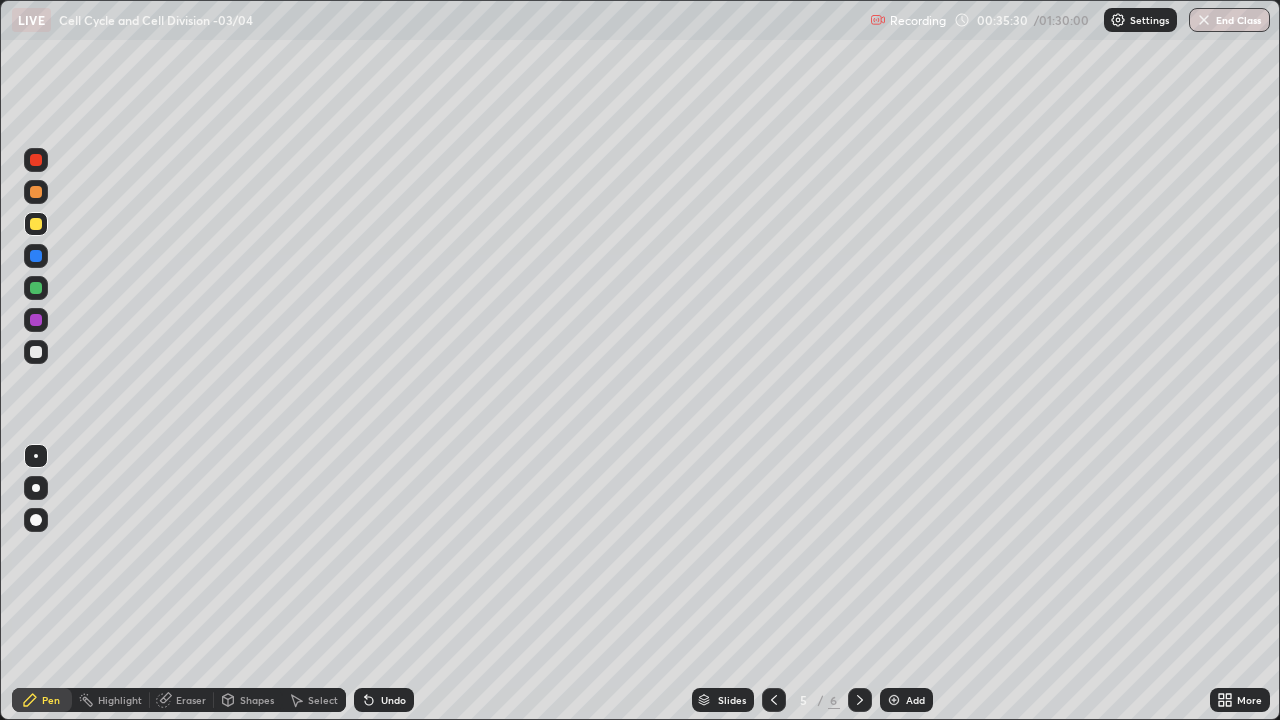 click on "Undo" at bounding box center [393, 700] 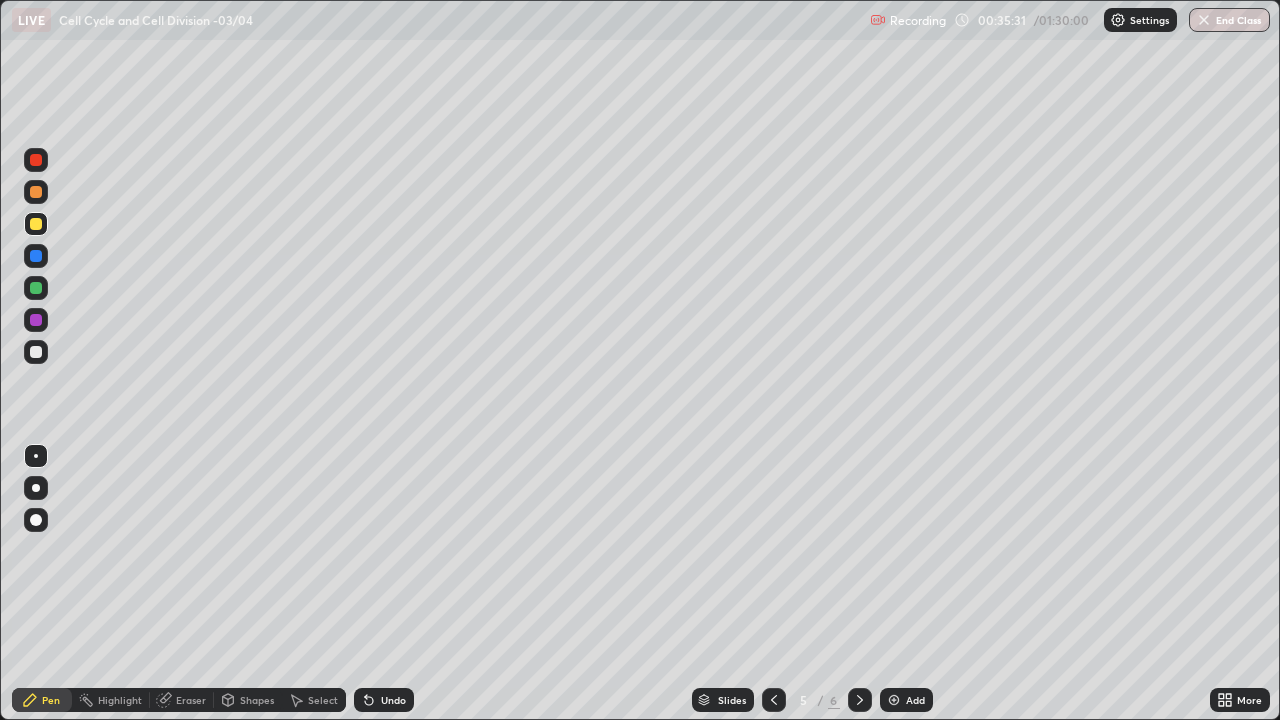 click on "Undo" at bounding box center (393, 700) 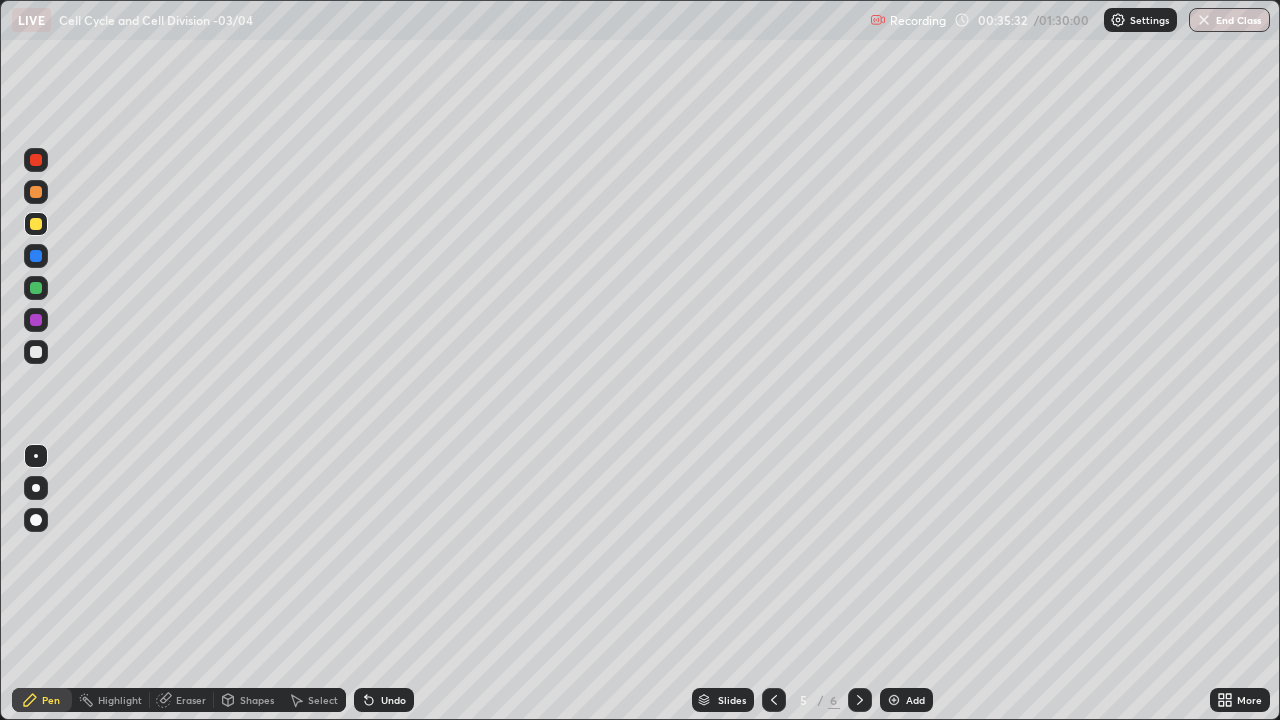 click on "Undo" at bounding box center (384, 700) 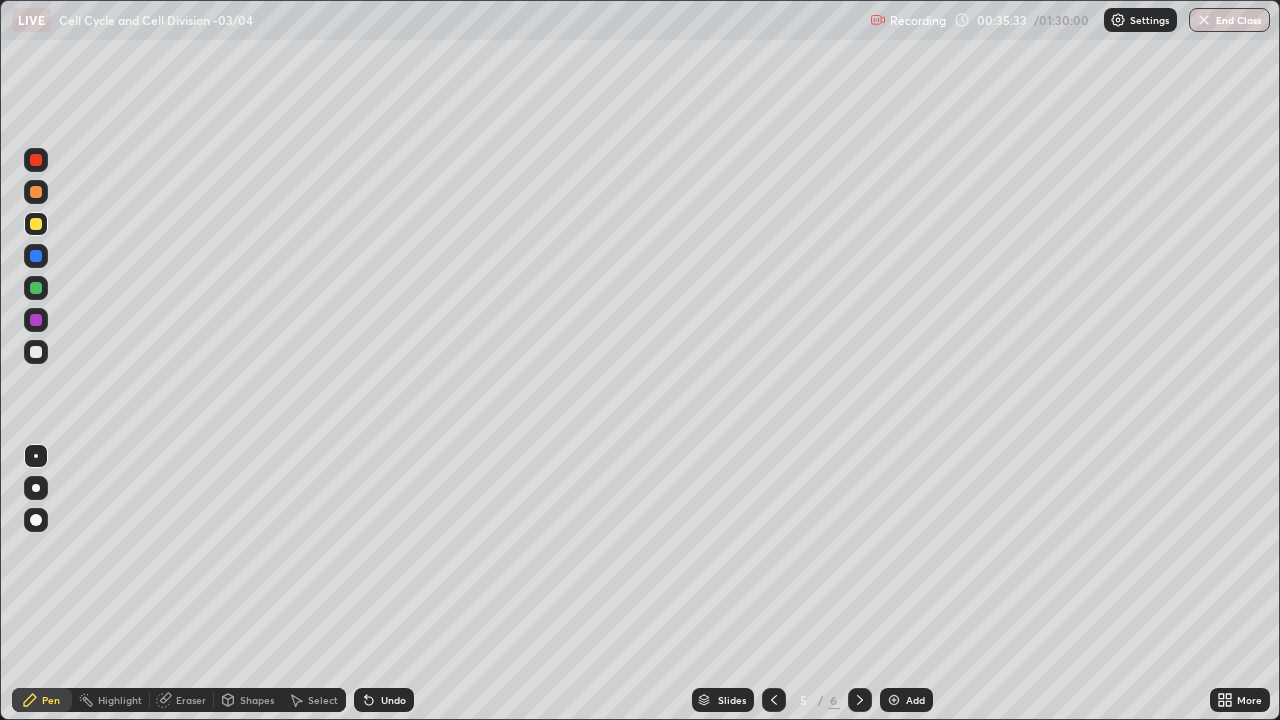 click on "Undo" at bounding box center (393, 700) 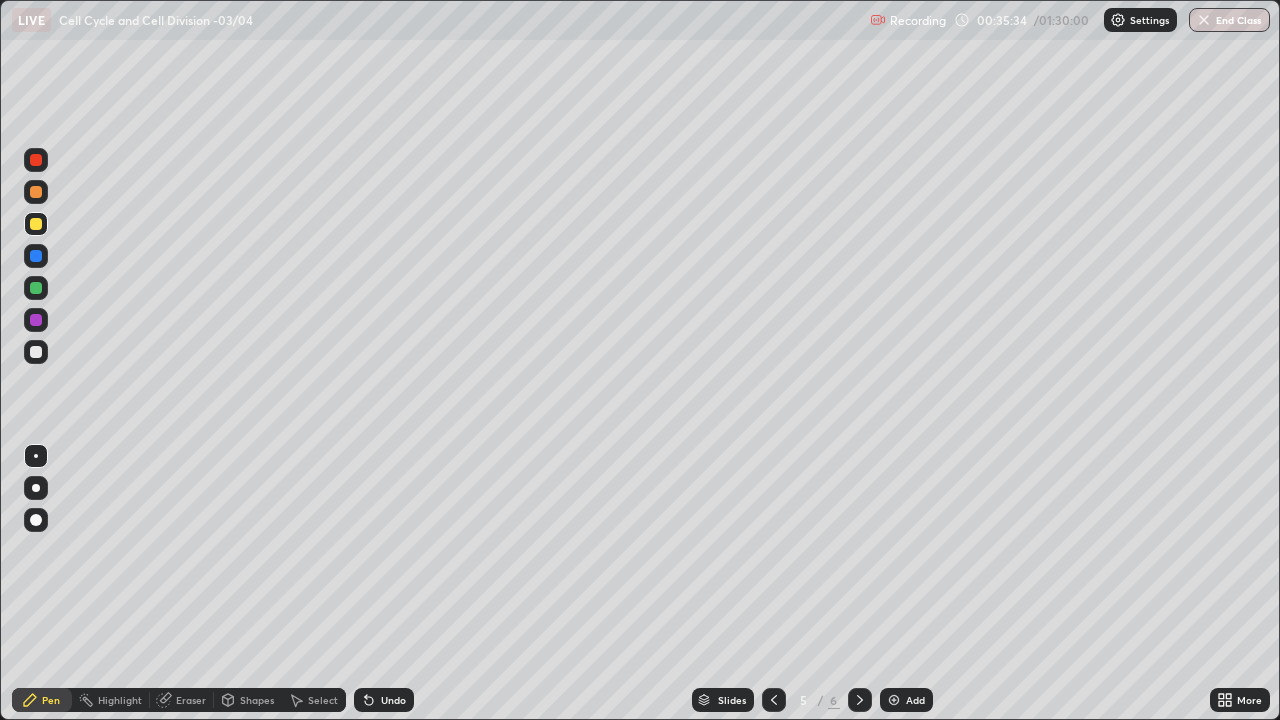 click on "Undo" at bounding box center (393, 700) 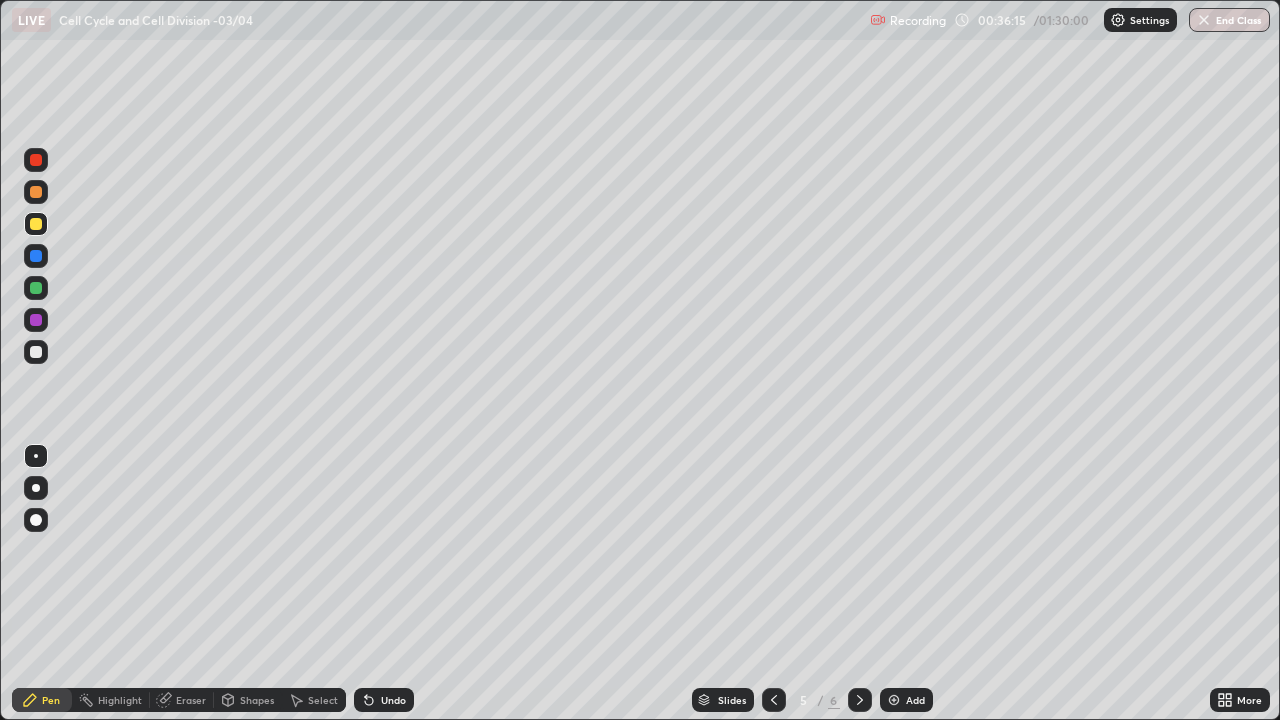 click at bounding box center (36, 256) 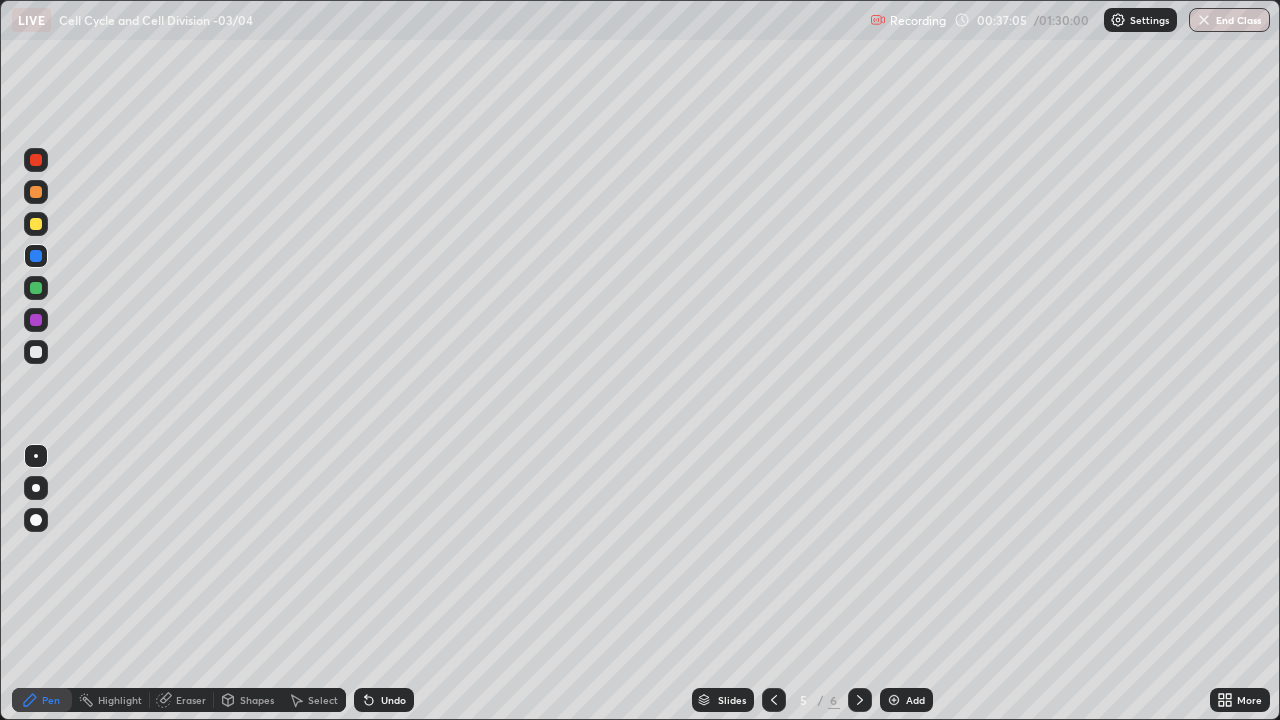 click at bounding box center (860, 700) 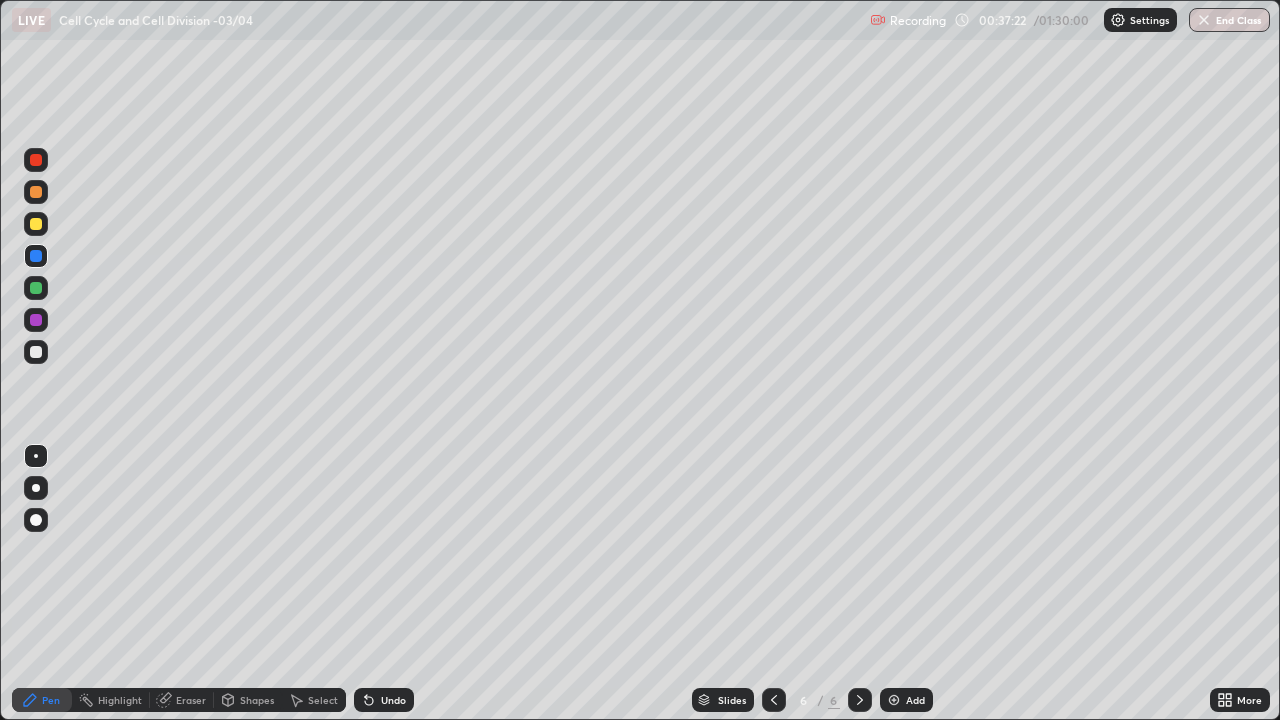 click at bounding box center [36, 288] 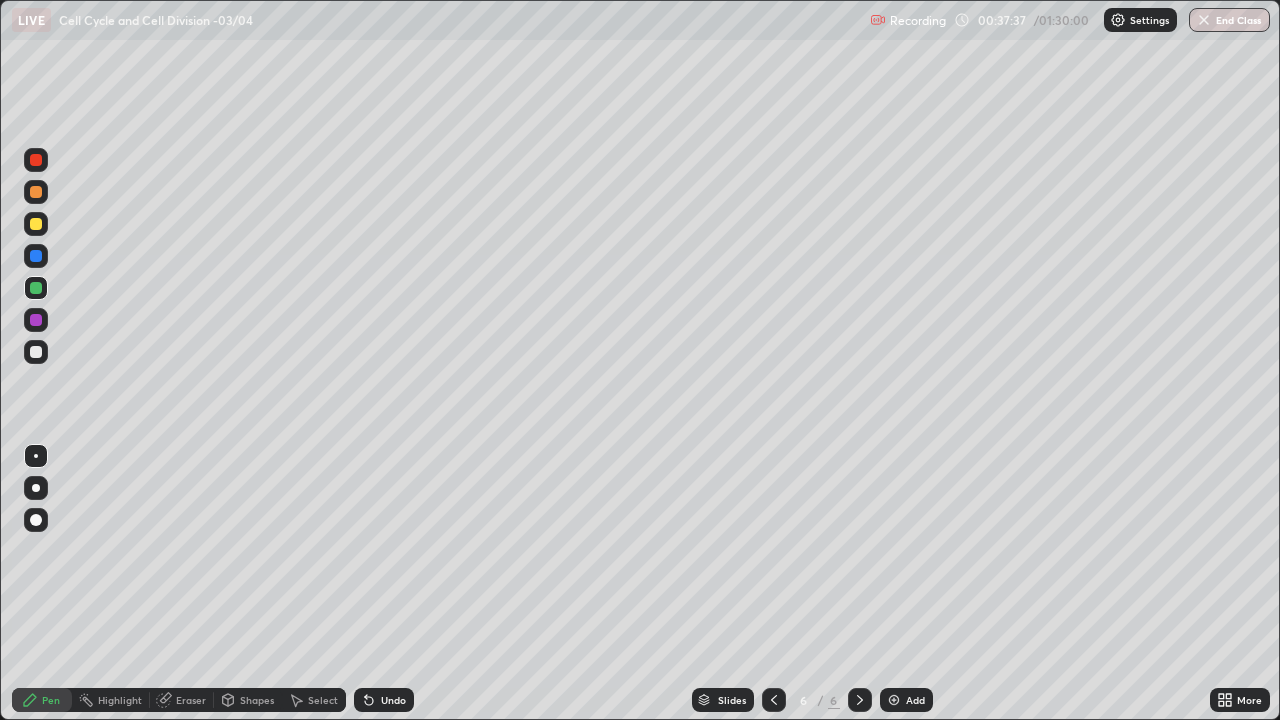 click at bounding box center (36, 224) 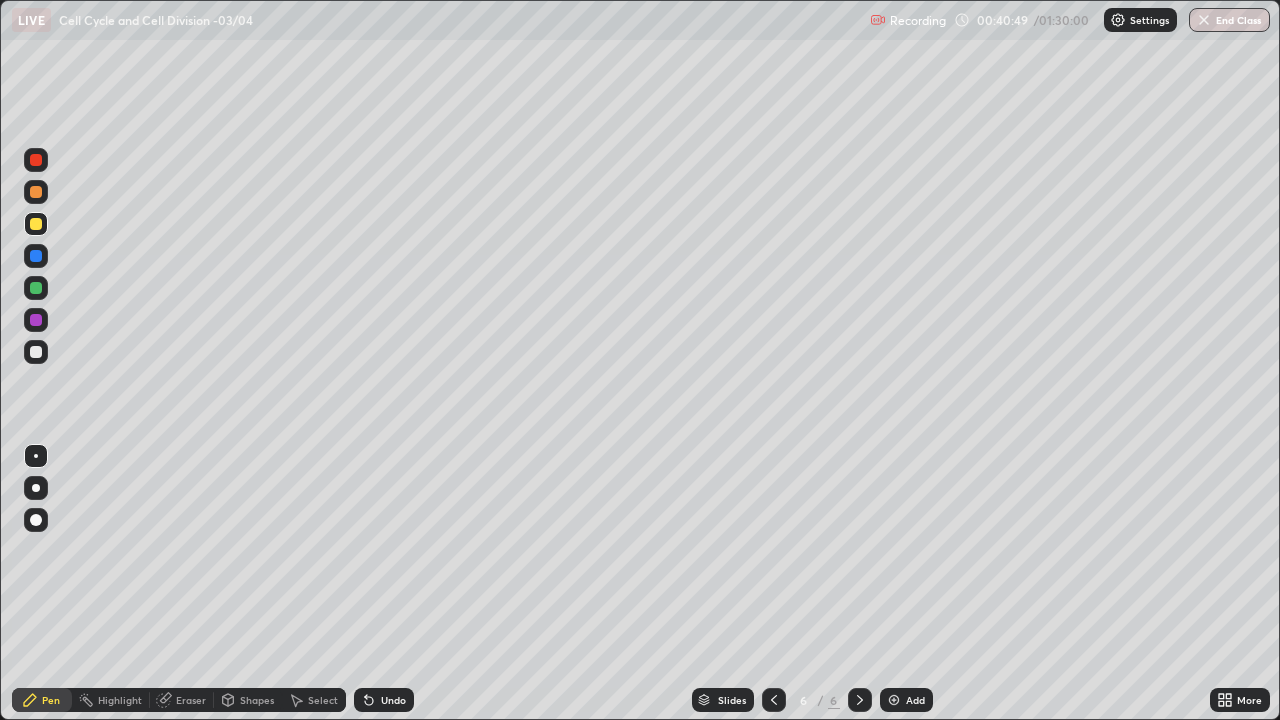 click at bounding box center (36, 256) 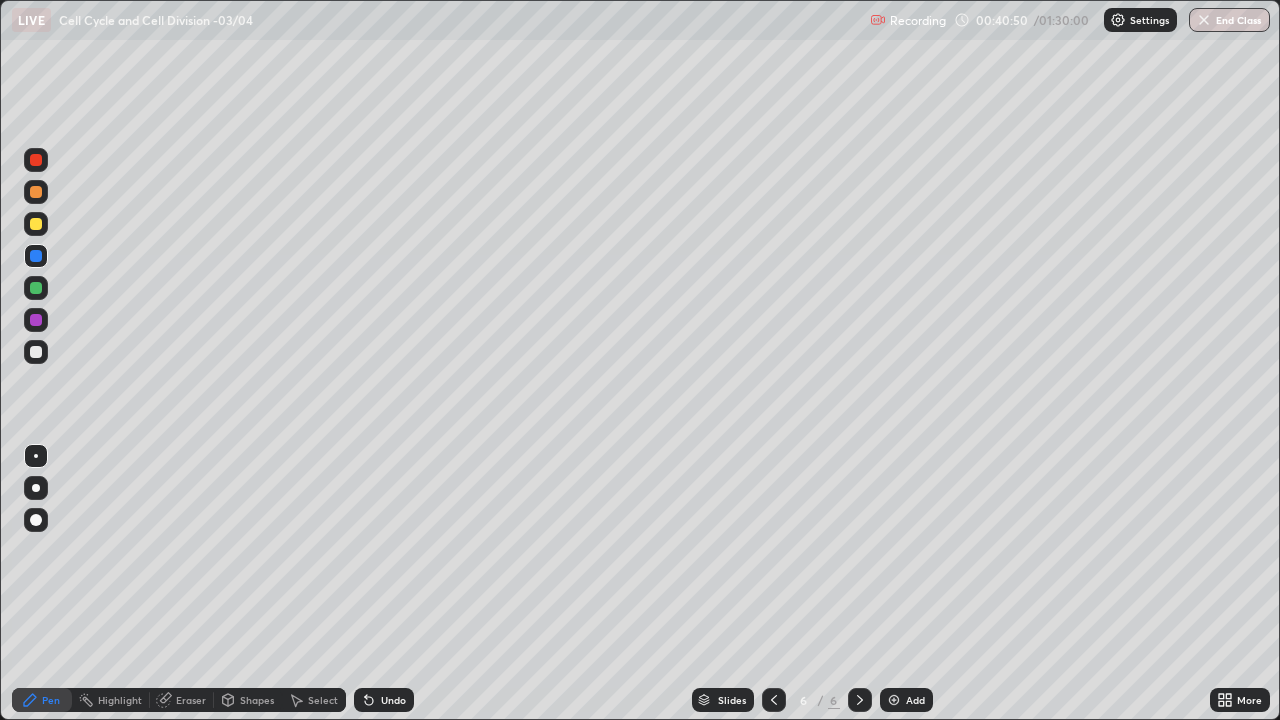 click at bounding box center (36, 256) 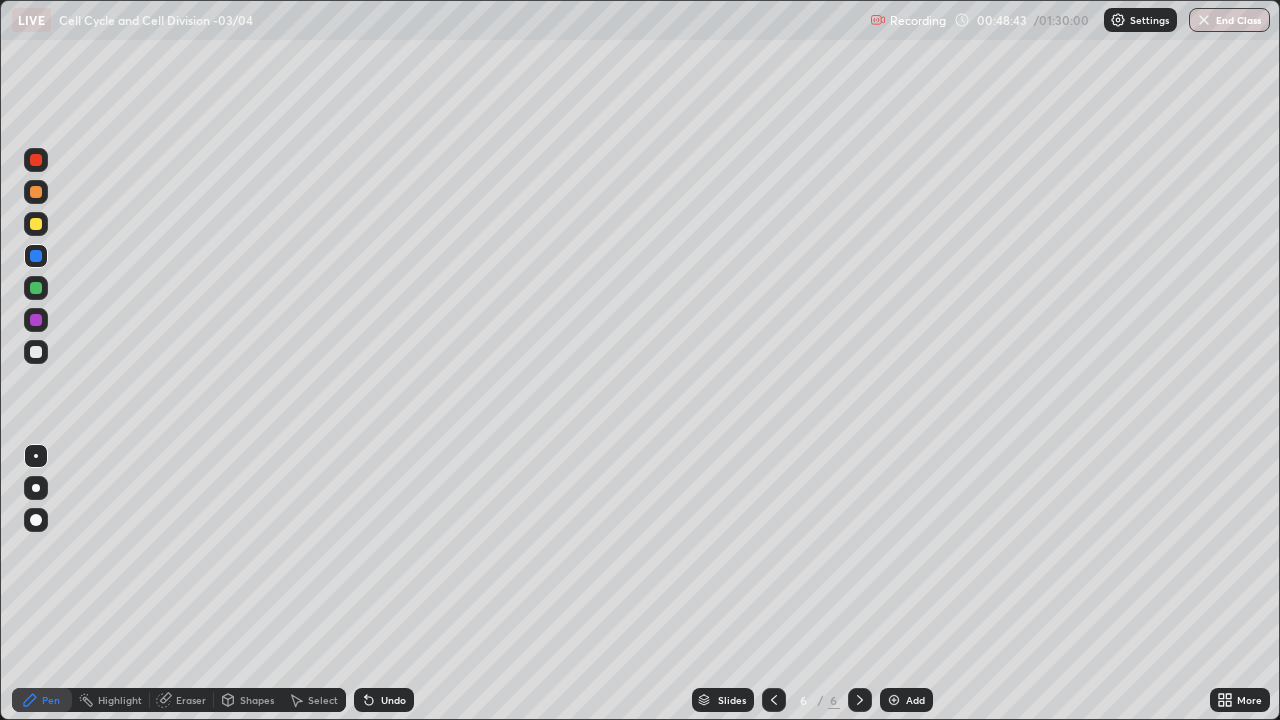 click on "Add" at bounding box center (906, 700) 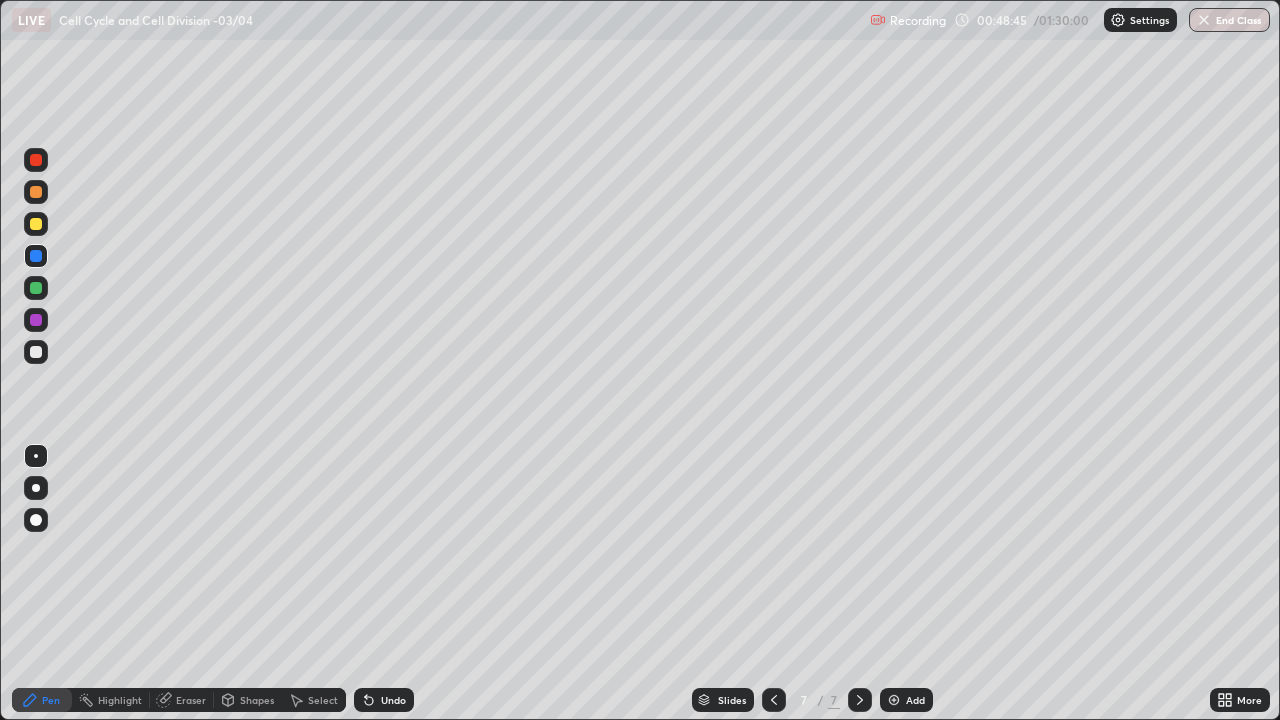 click at bounding box center [36, 224] 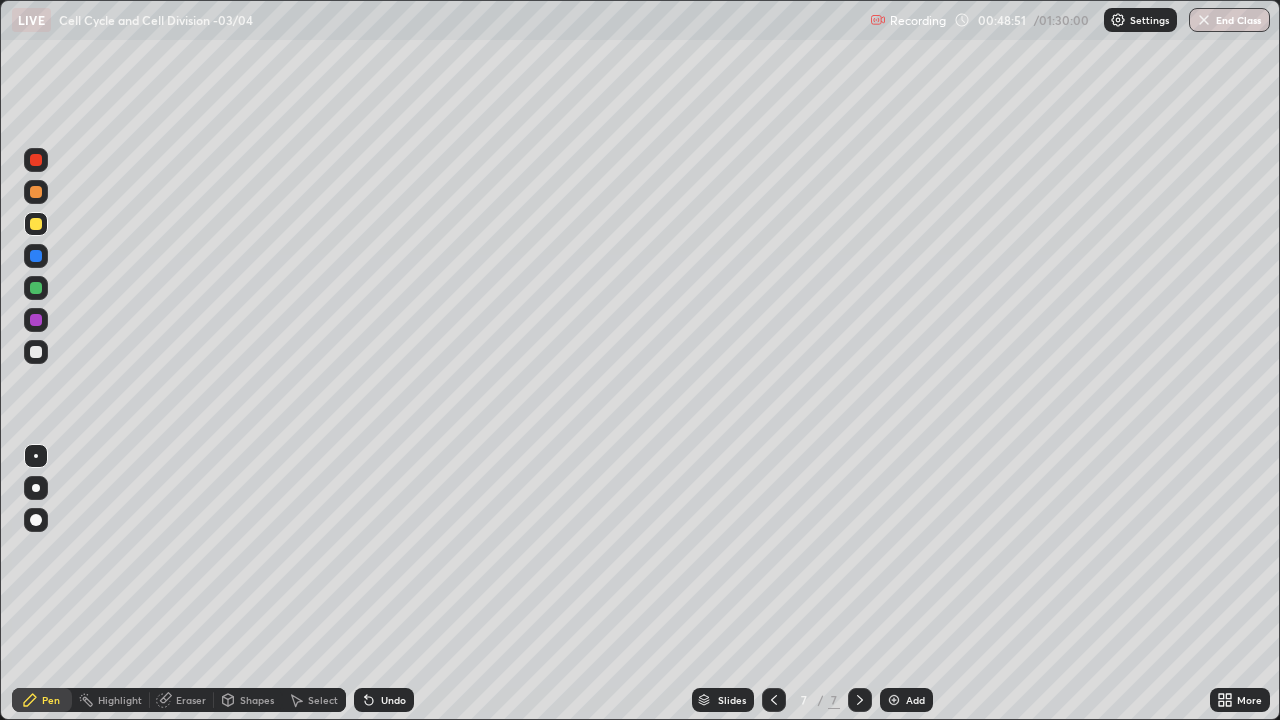 click at bounding box center (36, 256) 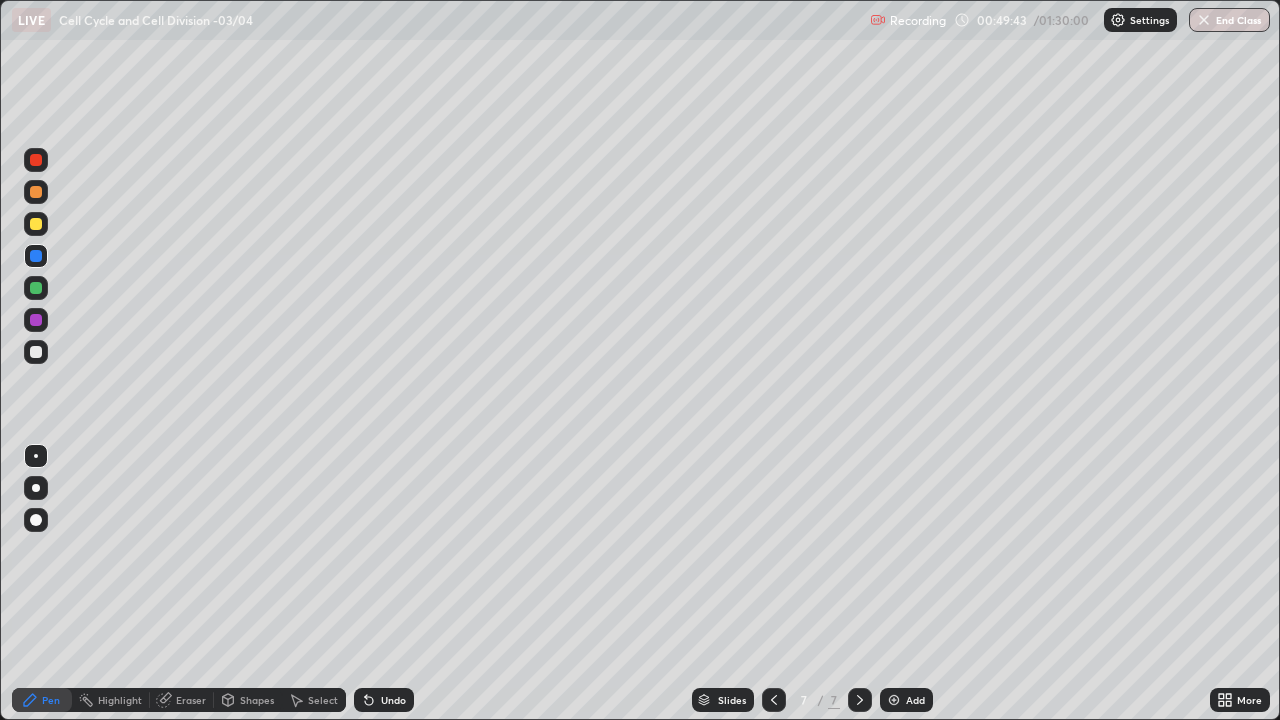 click at bounding box center [36, 224] 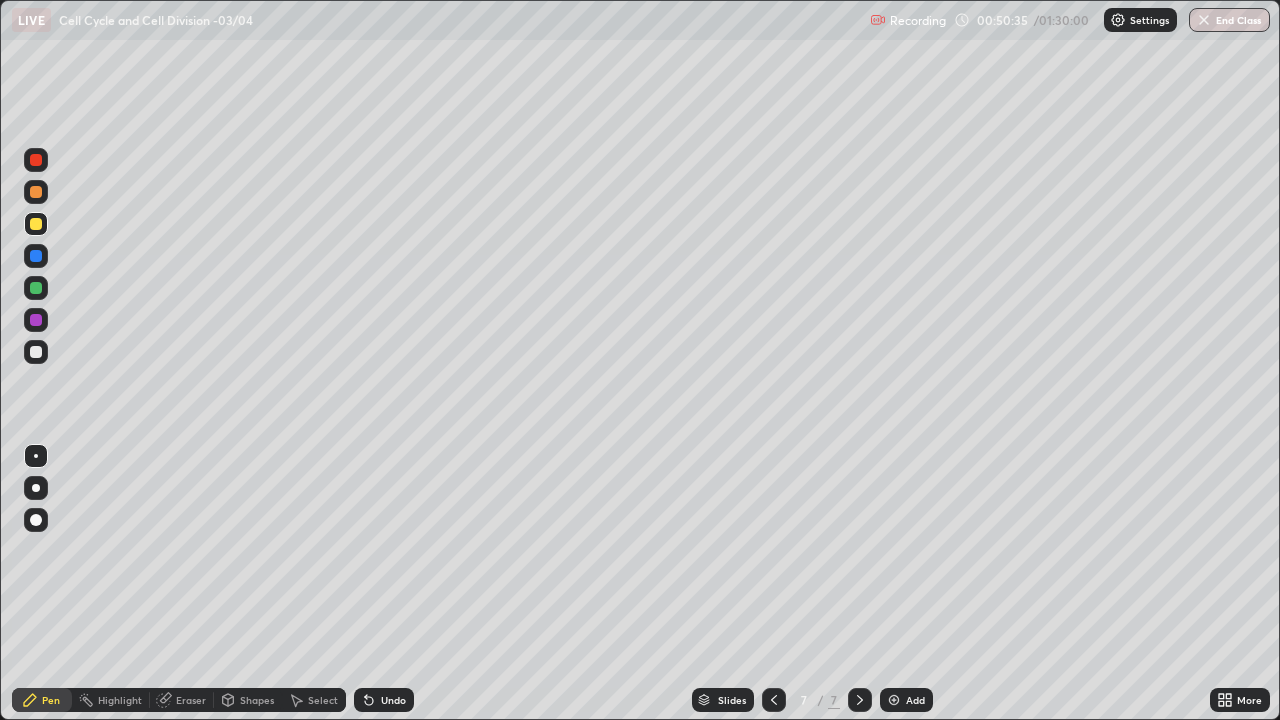 click at bounding box center [36, 256] 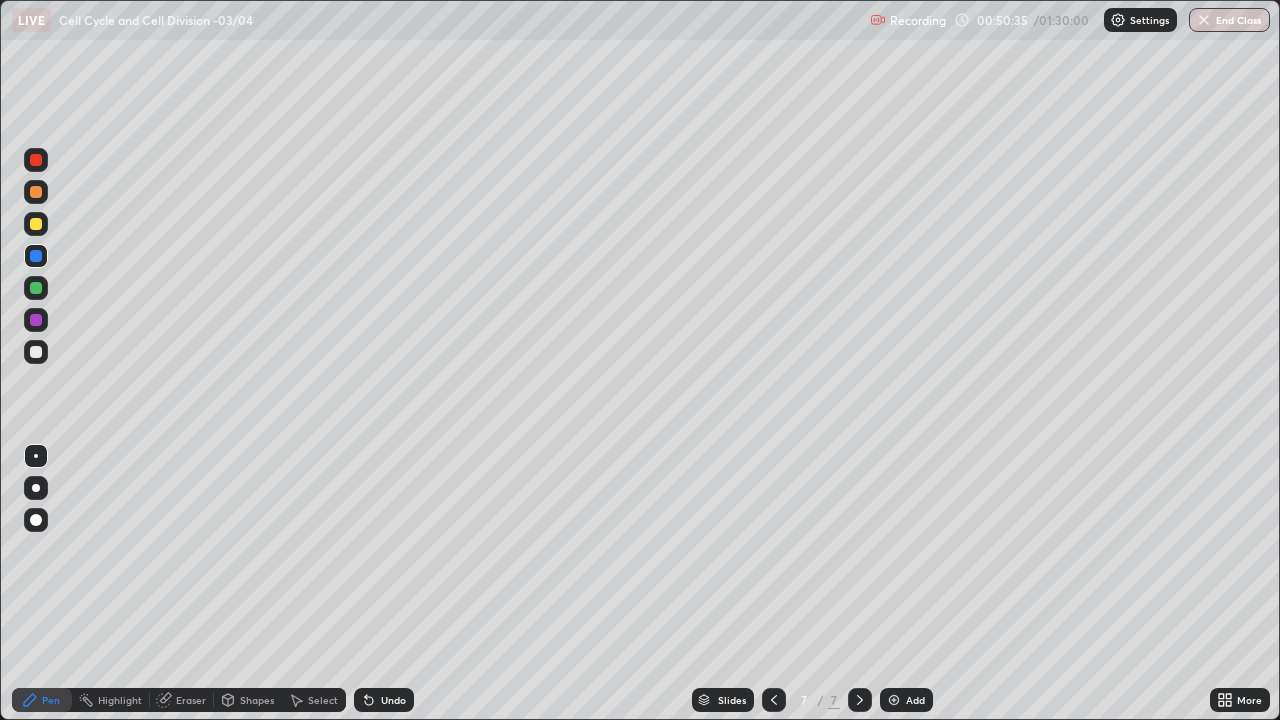 click at bounding box center (36, 256) 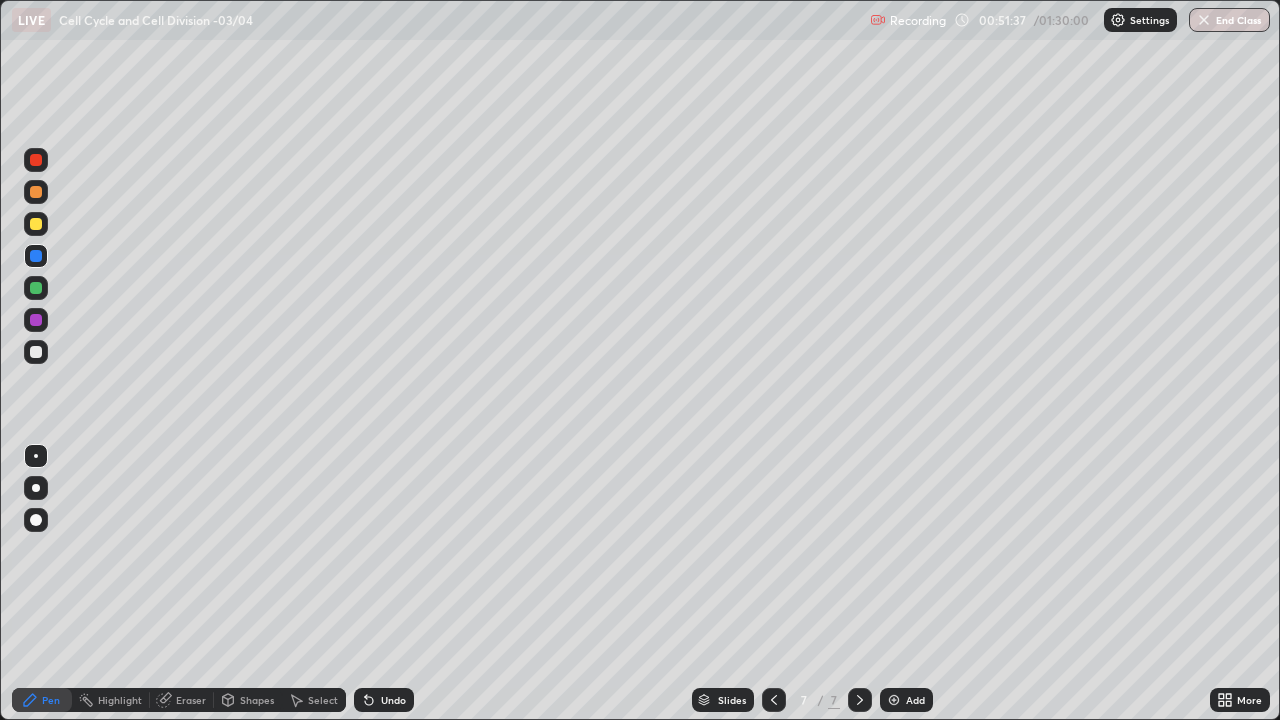 click on "Add" at bounding box center [915, 700] 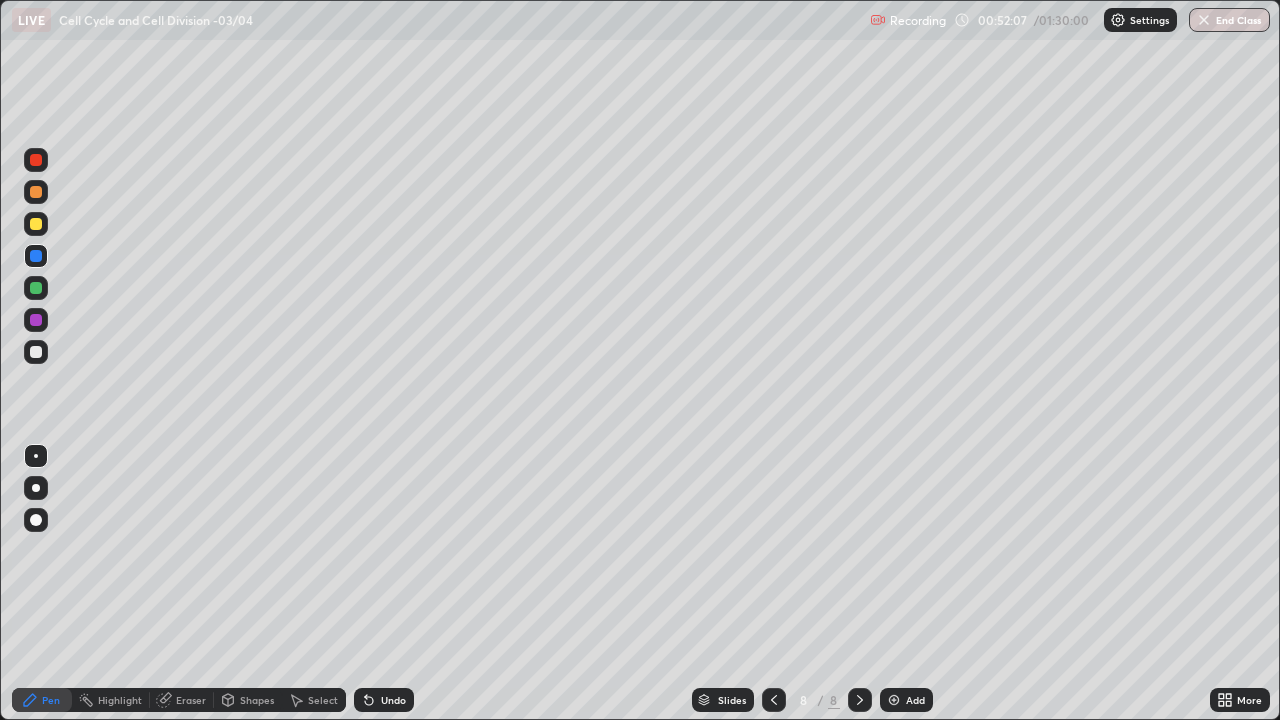 click at bounding box center [36, 224] 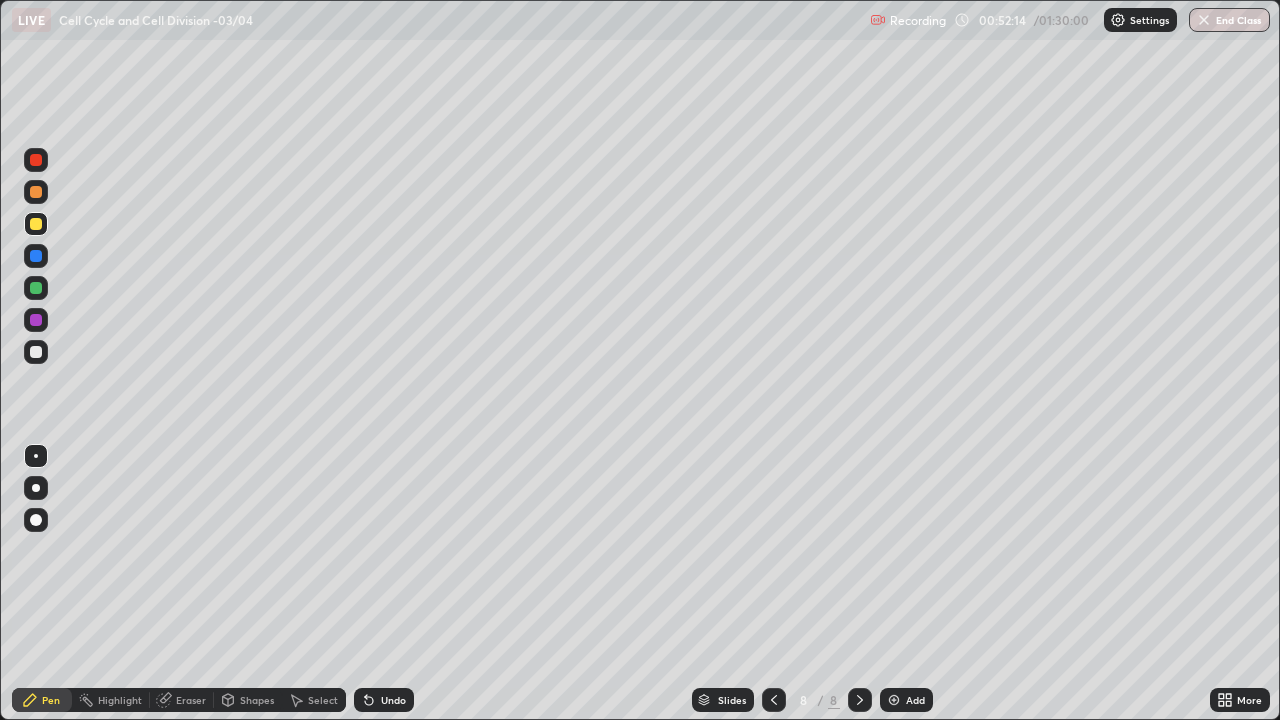 click at bounding box center (36, 224) 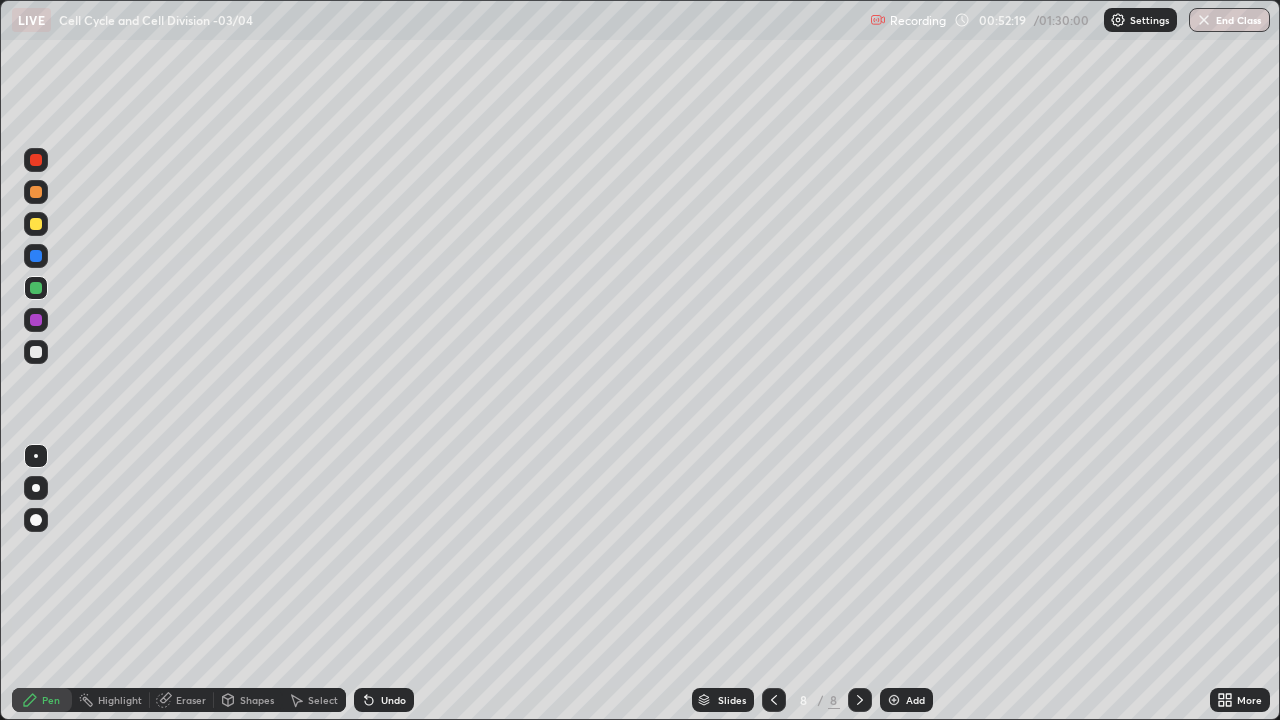 click at bounding box center (36, 256) 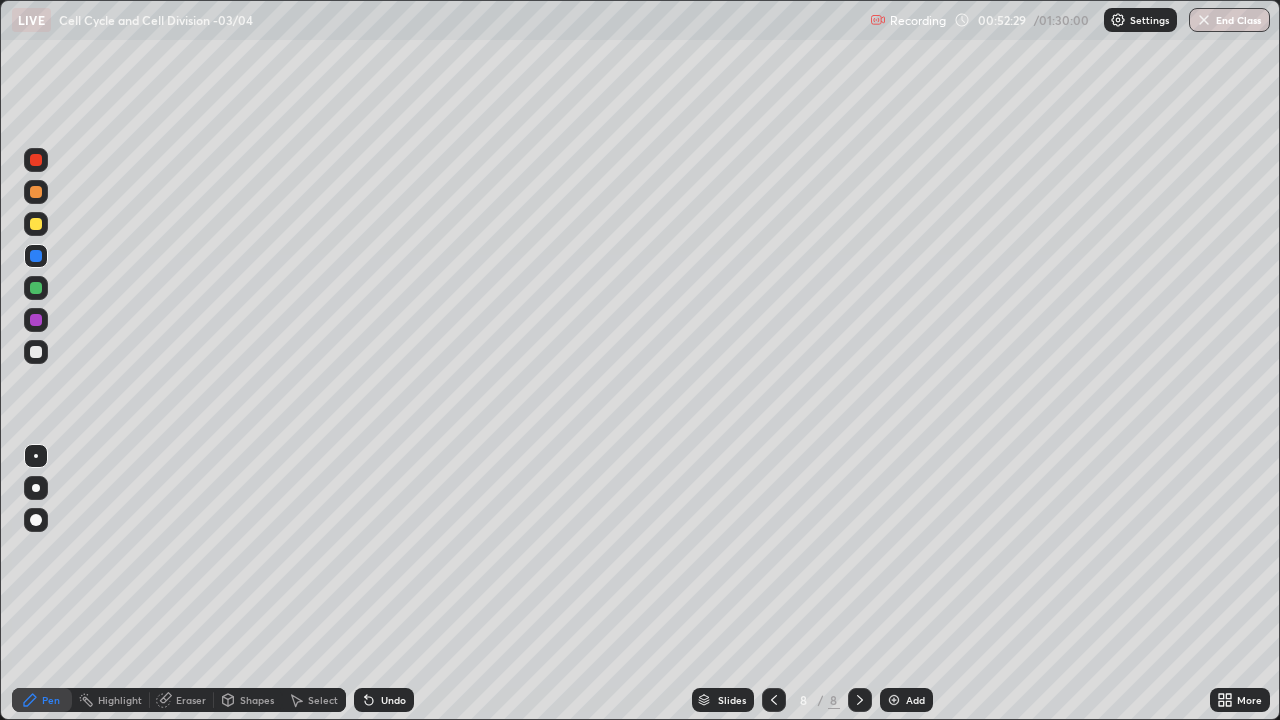 click at bounding box center [36, 224] 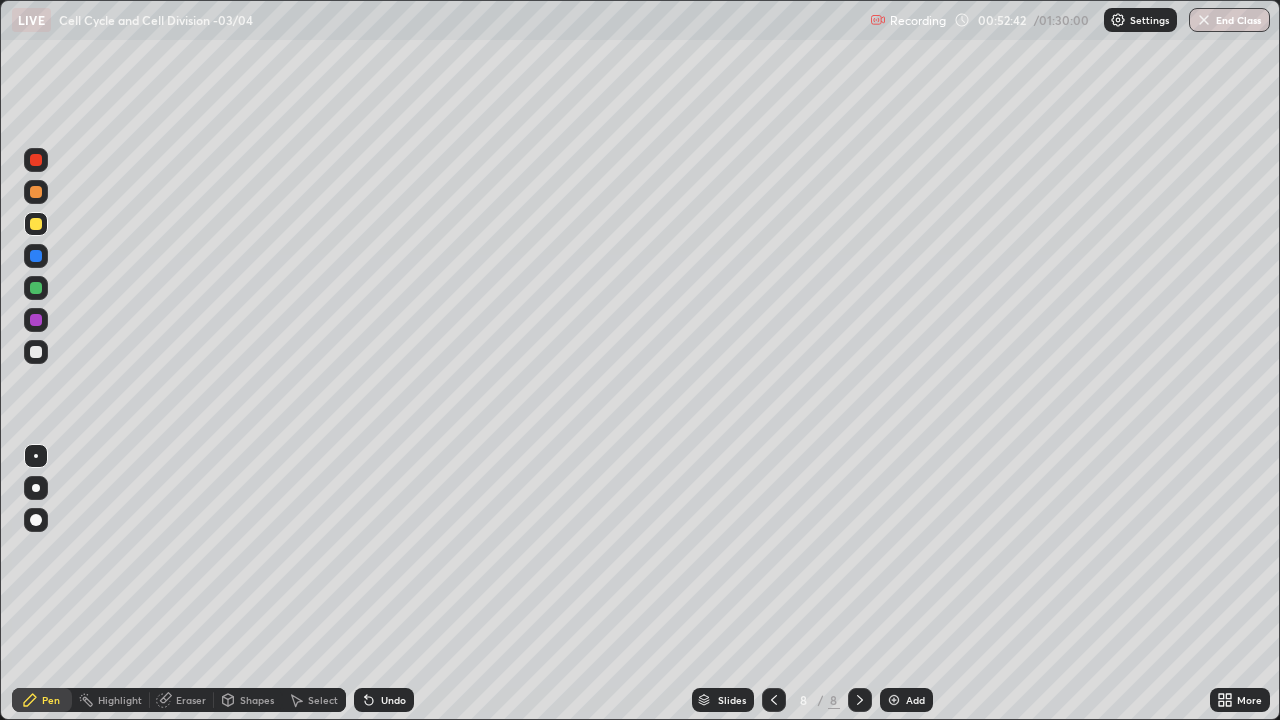 click at bounding box center [36, 288] 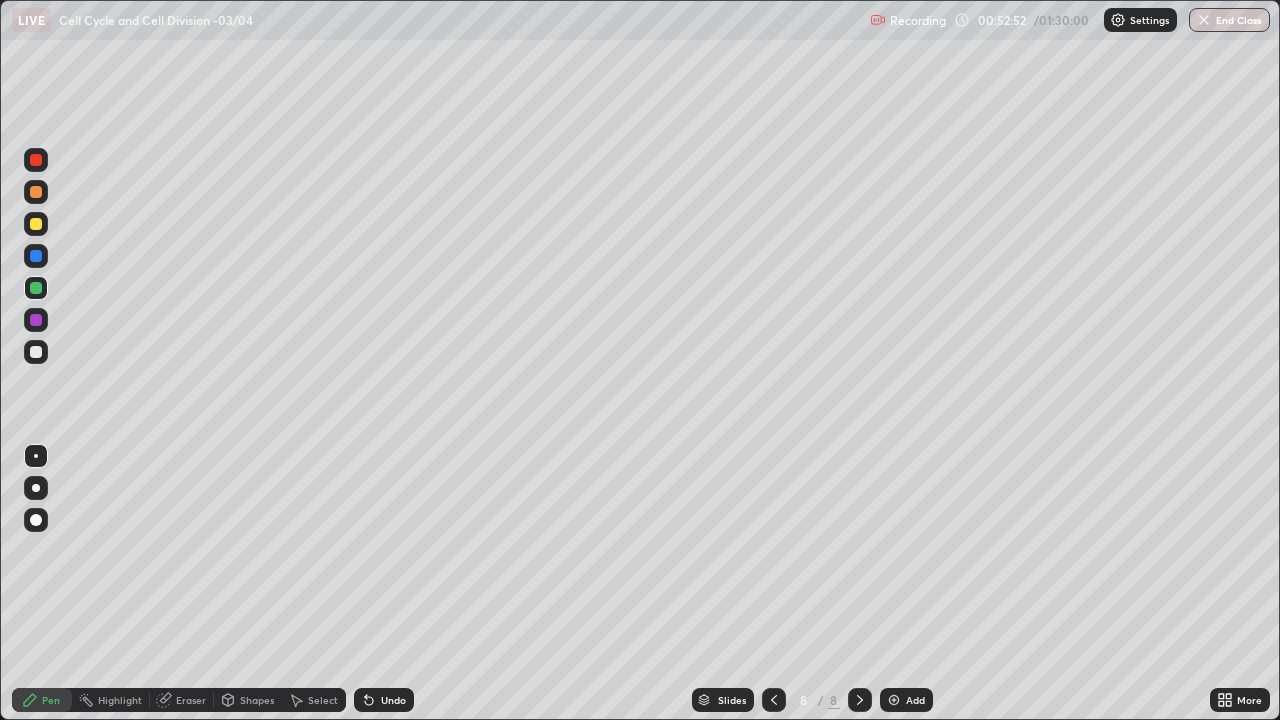 click at bounding box center (36, 256) 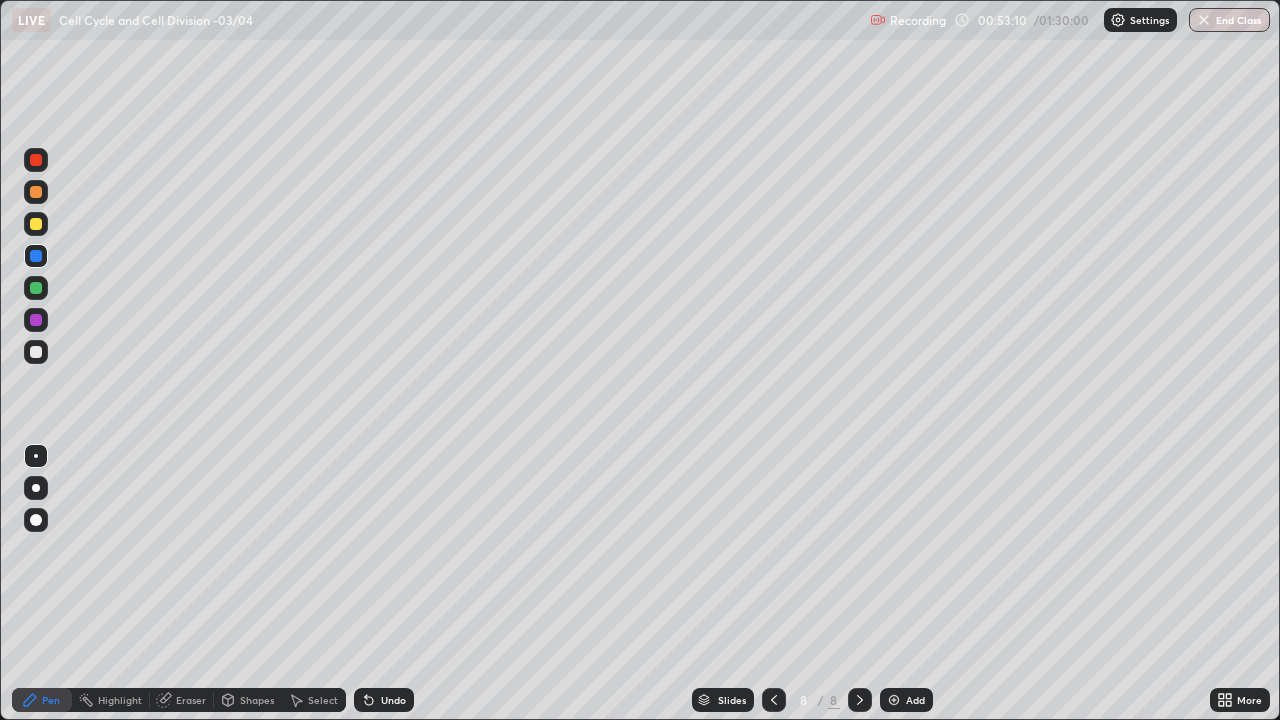 click at bounding box center (36, 256) 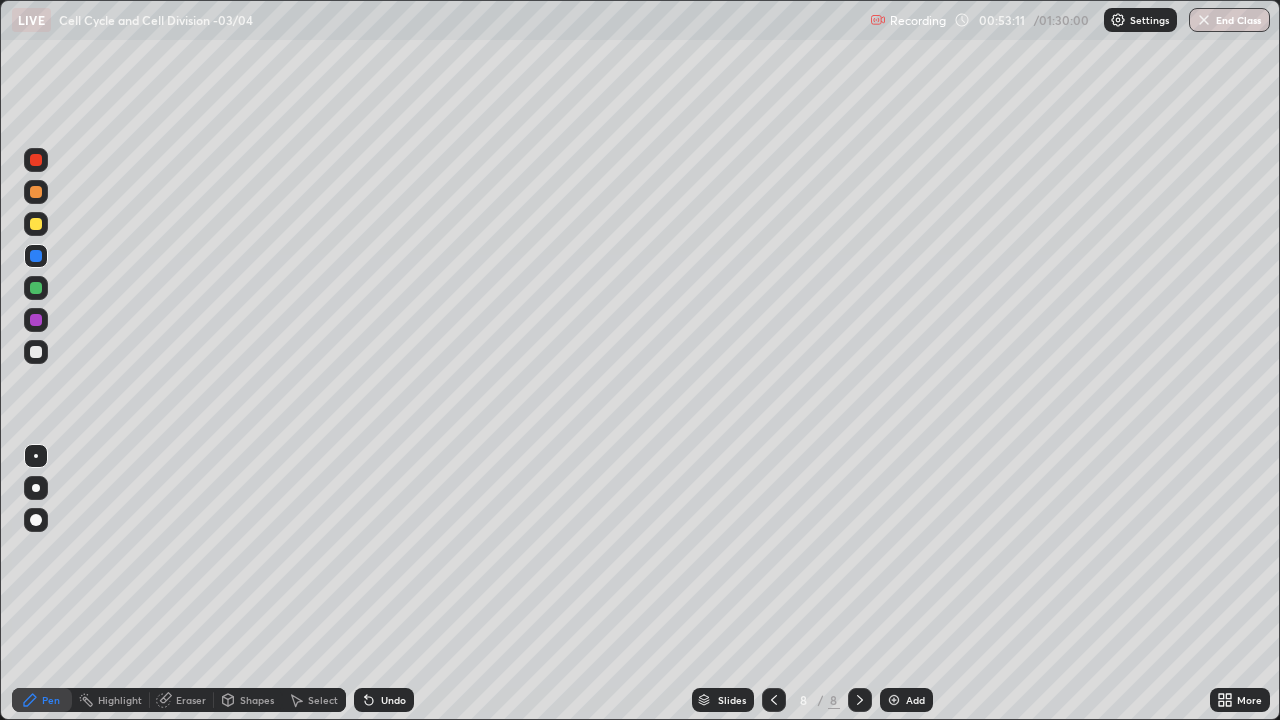 click at bounding box center (36, 256) 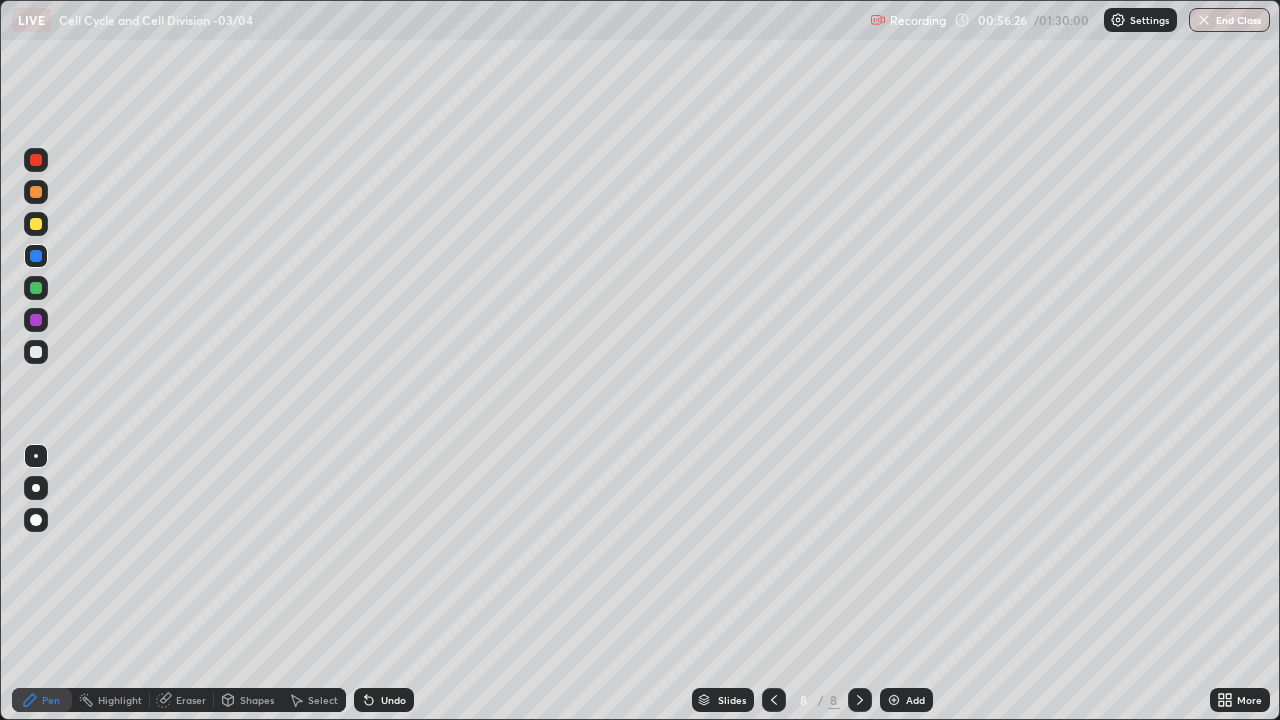click at bounding box center [36, 288] 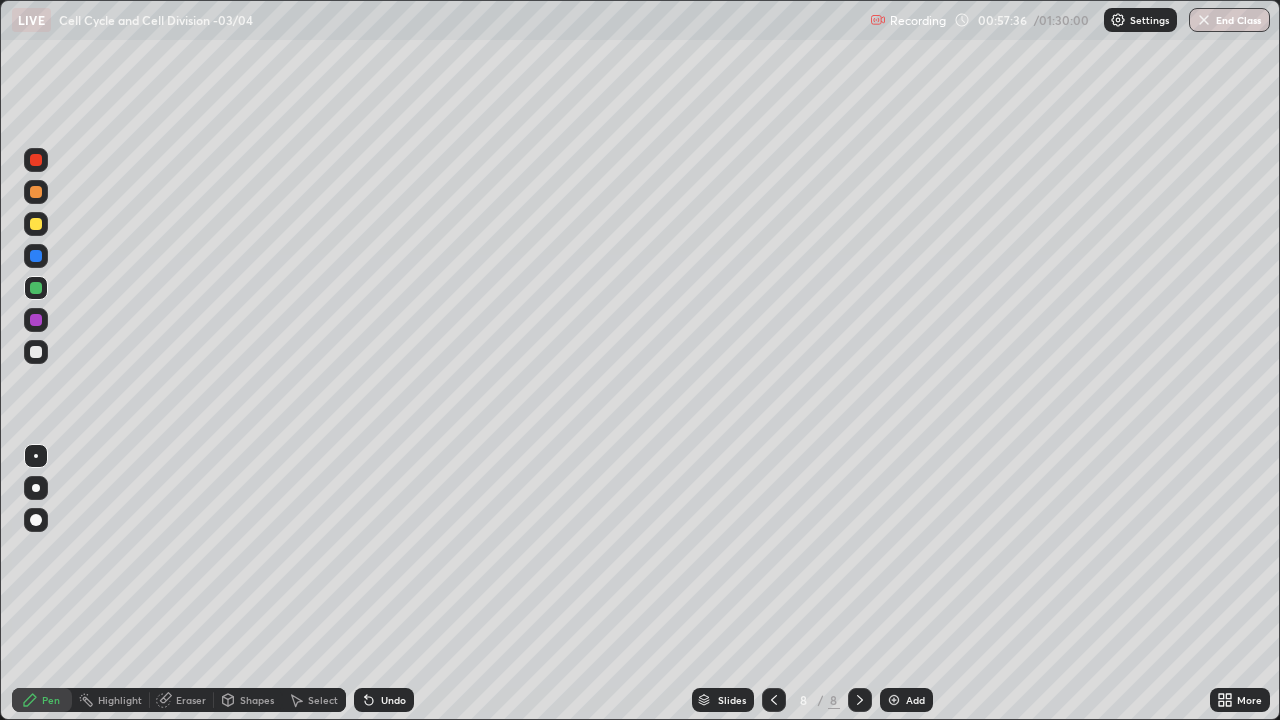 click at bounding box center (36, 320) 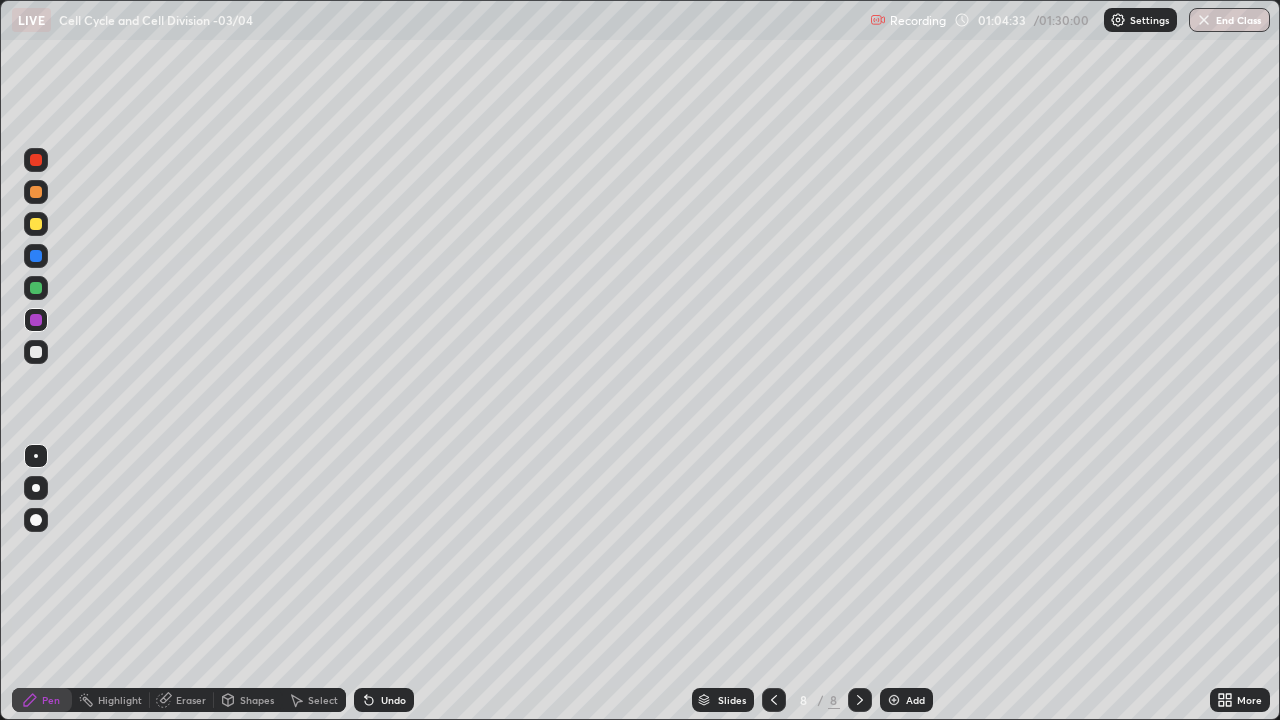 click at bounding box center [894, 700] 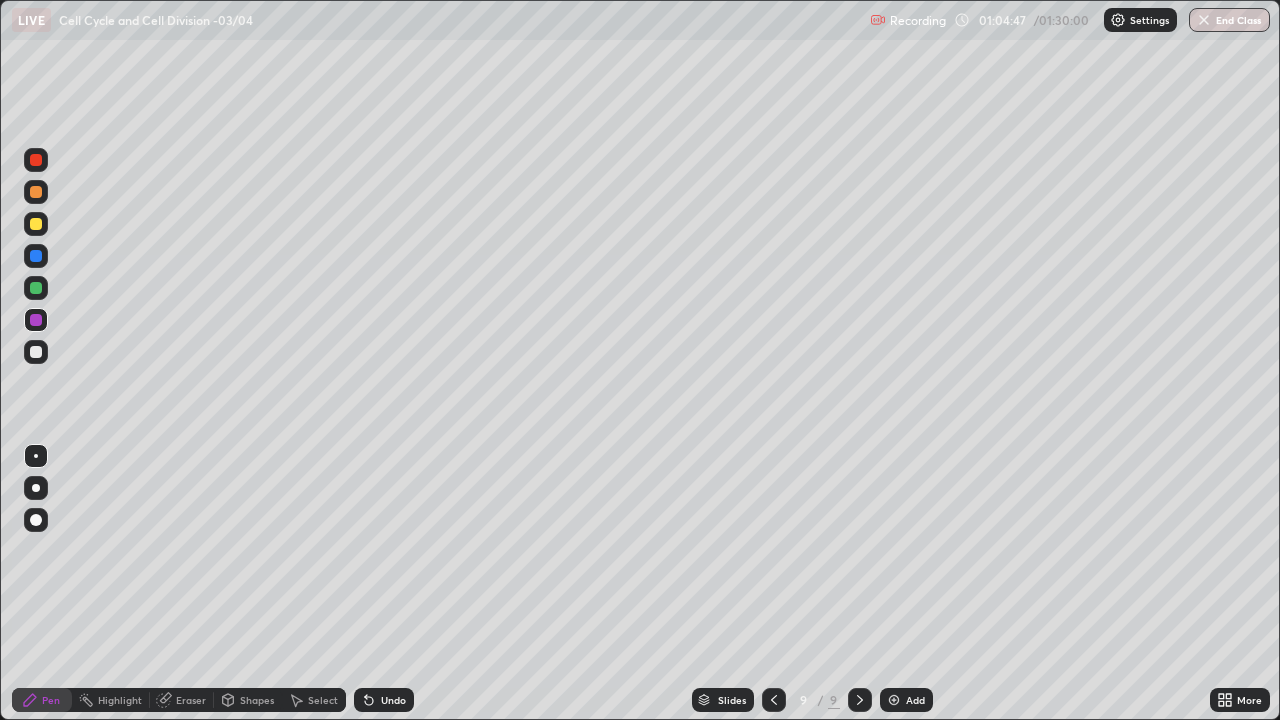 click at bounding box center (36, 256) 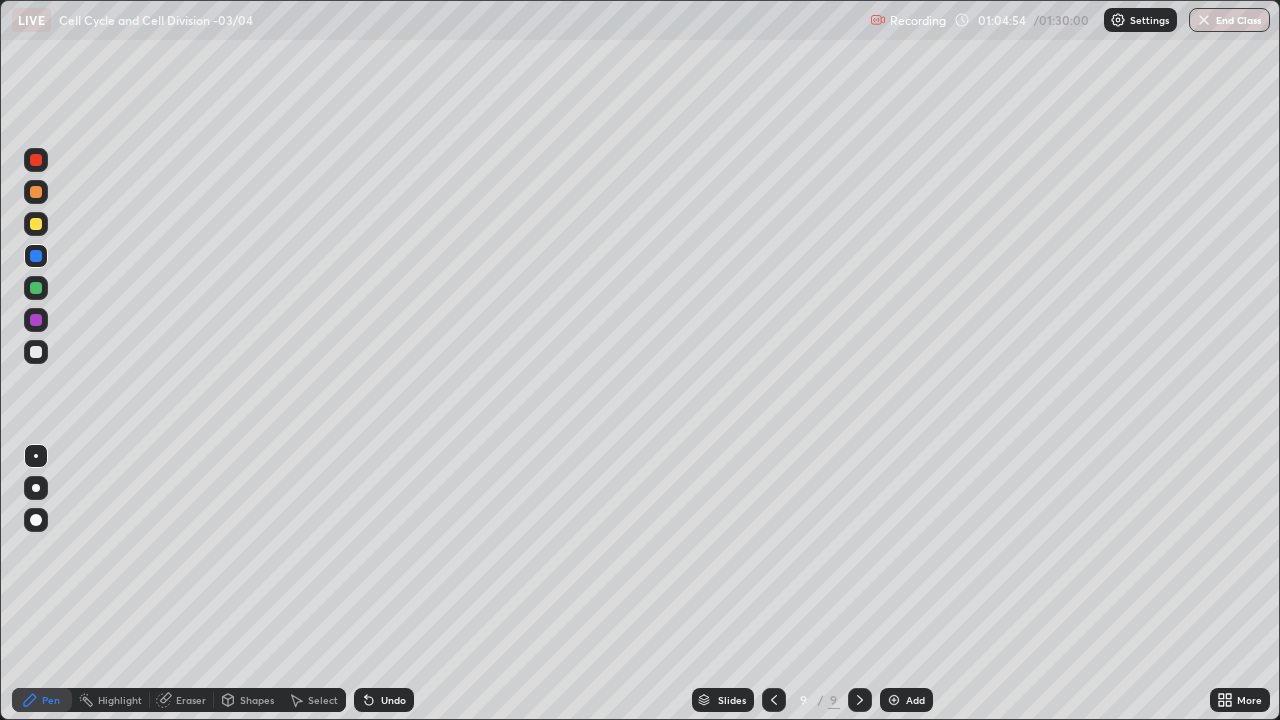 click at bounding box center (36, 288) 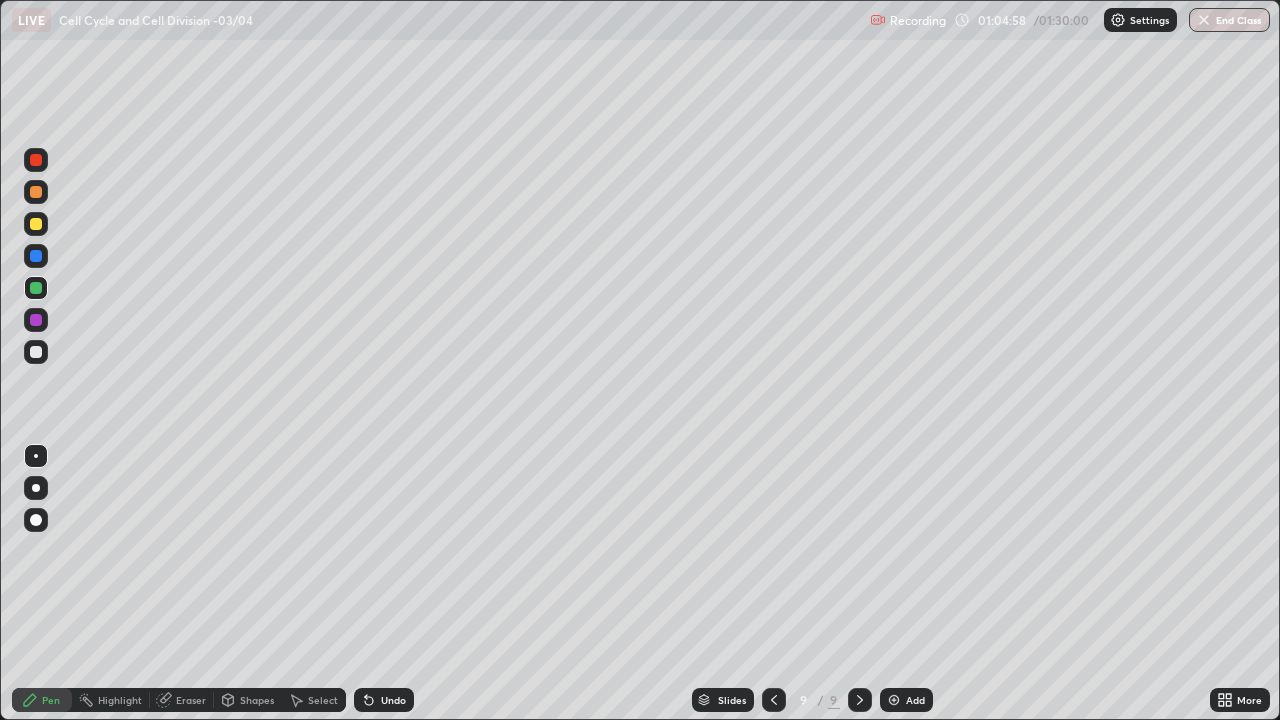 click at bounding box center (36, 256) 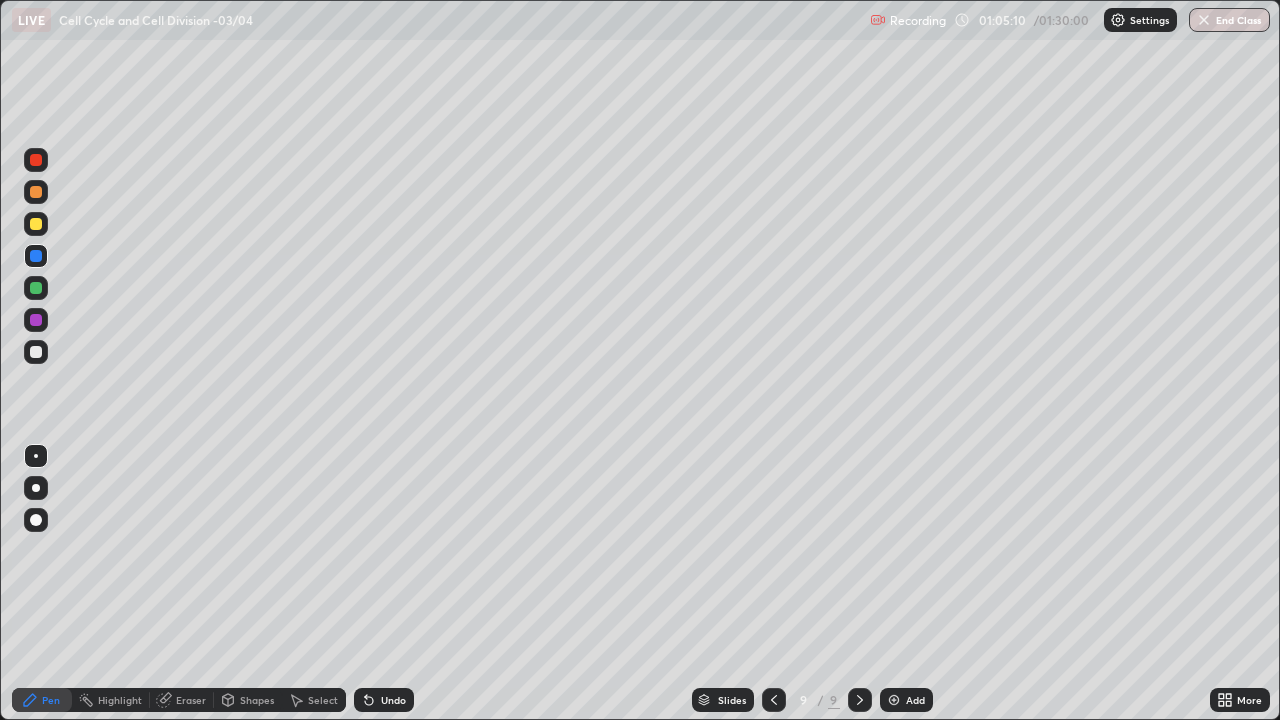 click at bounding box center (36, 288) 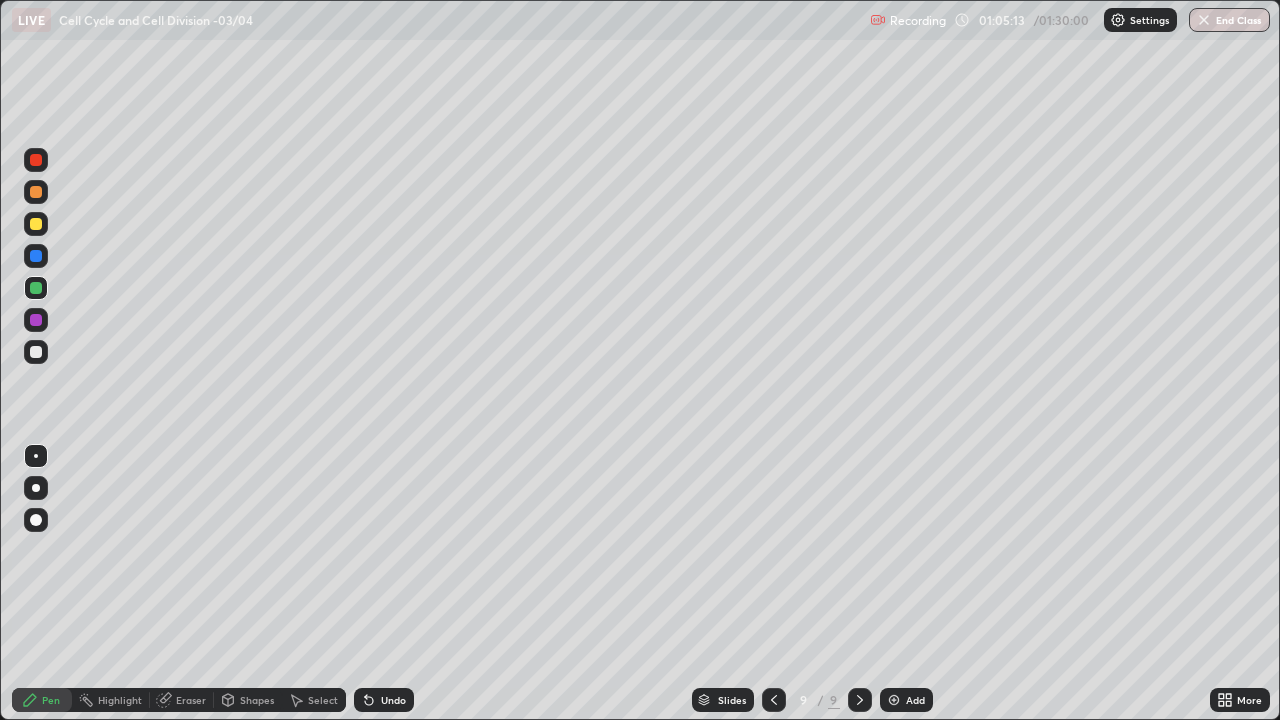 click at bounding box center (36, 256) 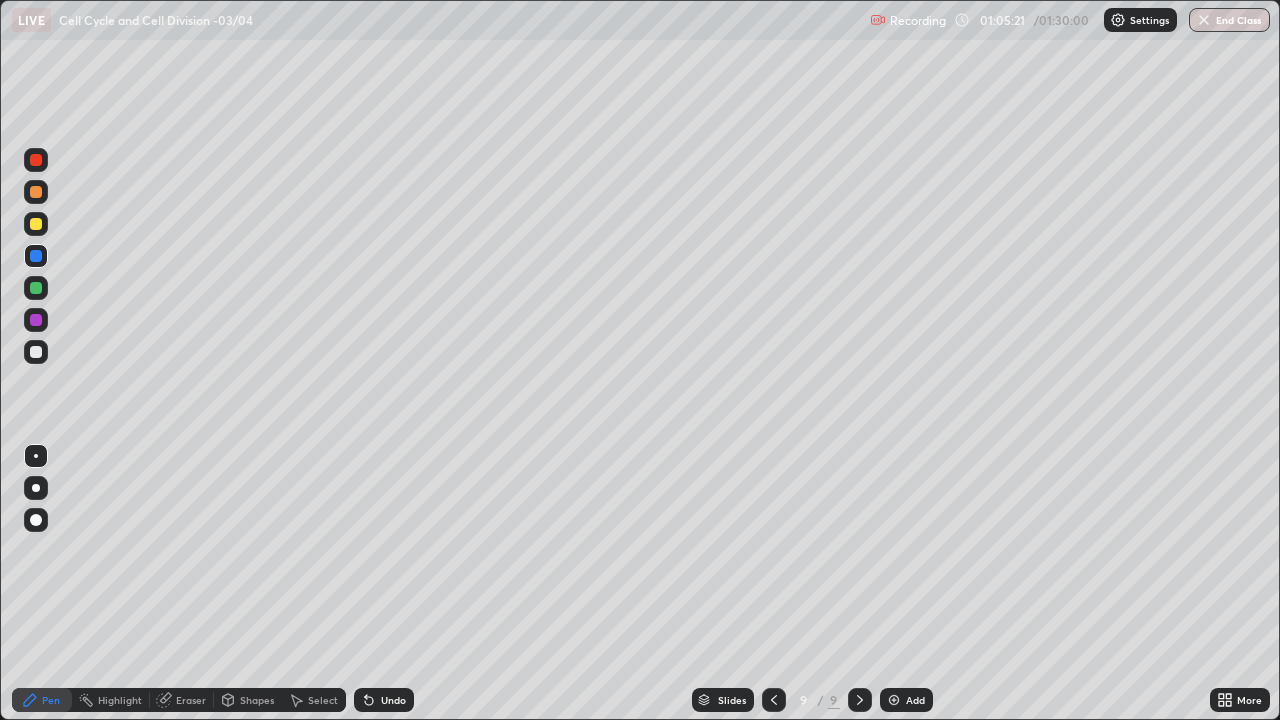 click at bounding box center (36, 288) 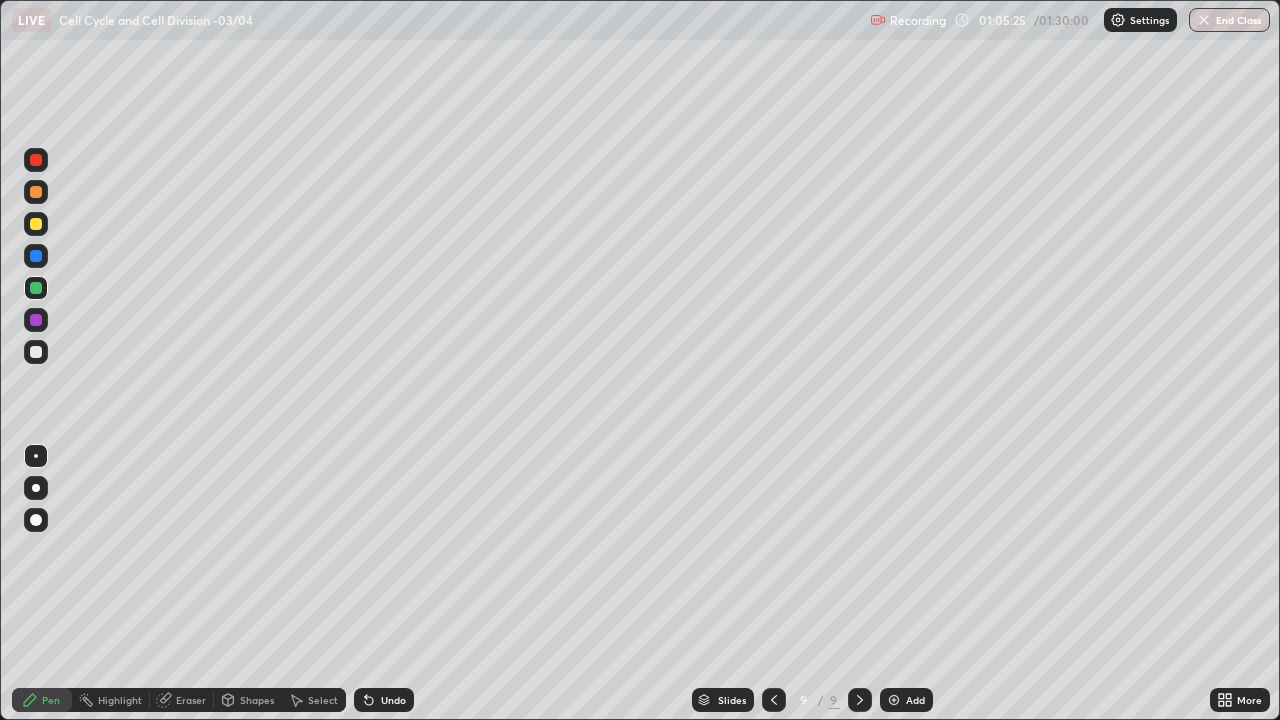 click at bounding box center [36, 256] 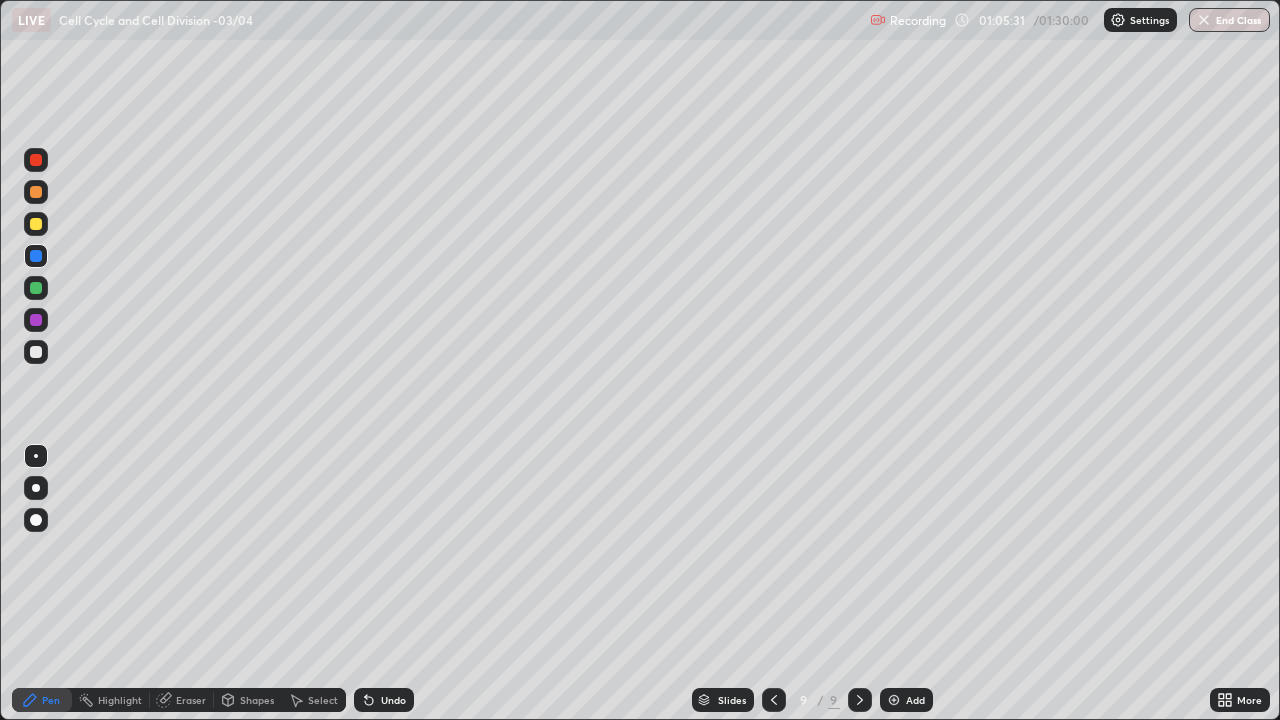 click at bounding box center [36, 288] 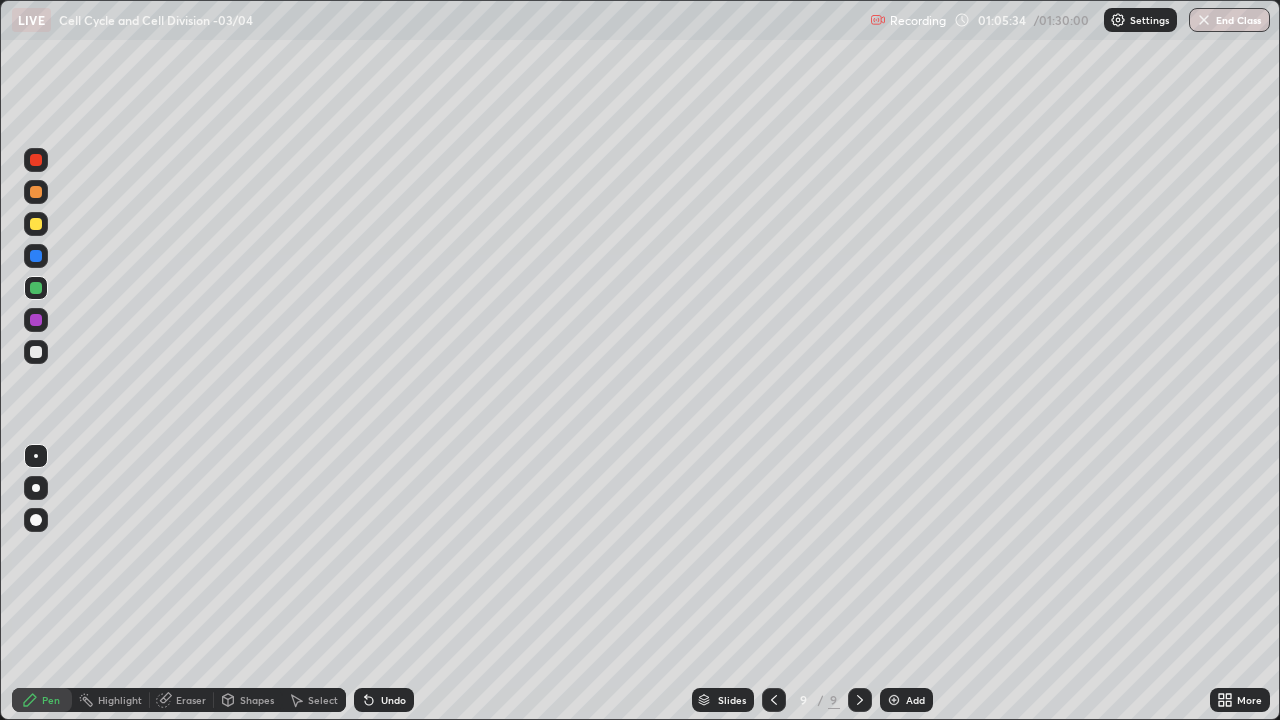 click at bounding box center (36, 256) 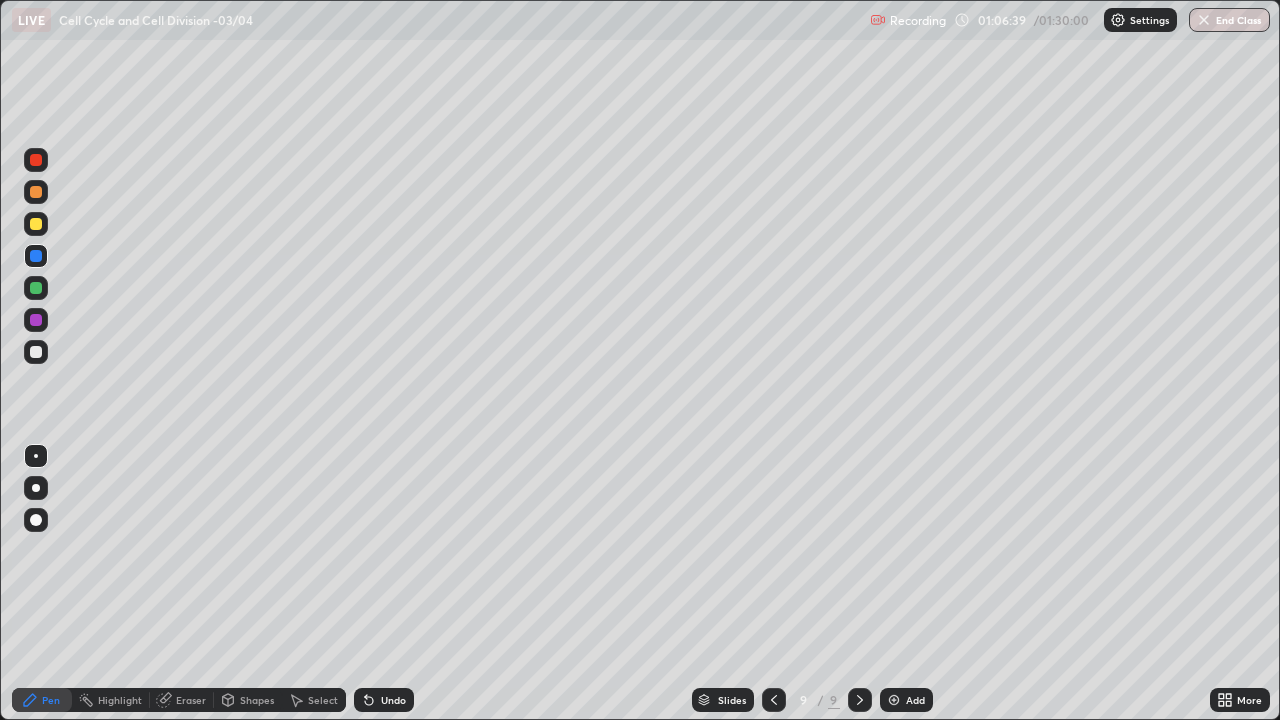 click 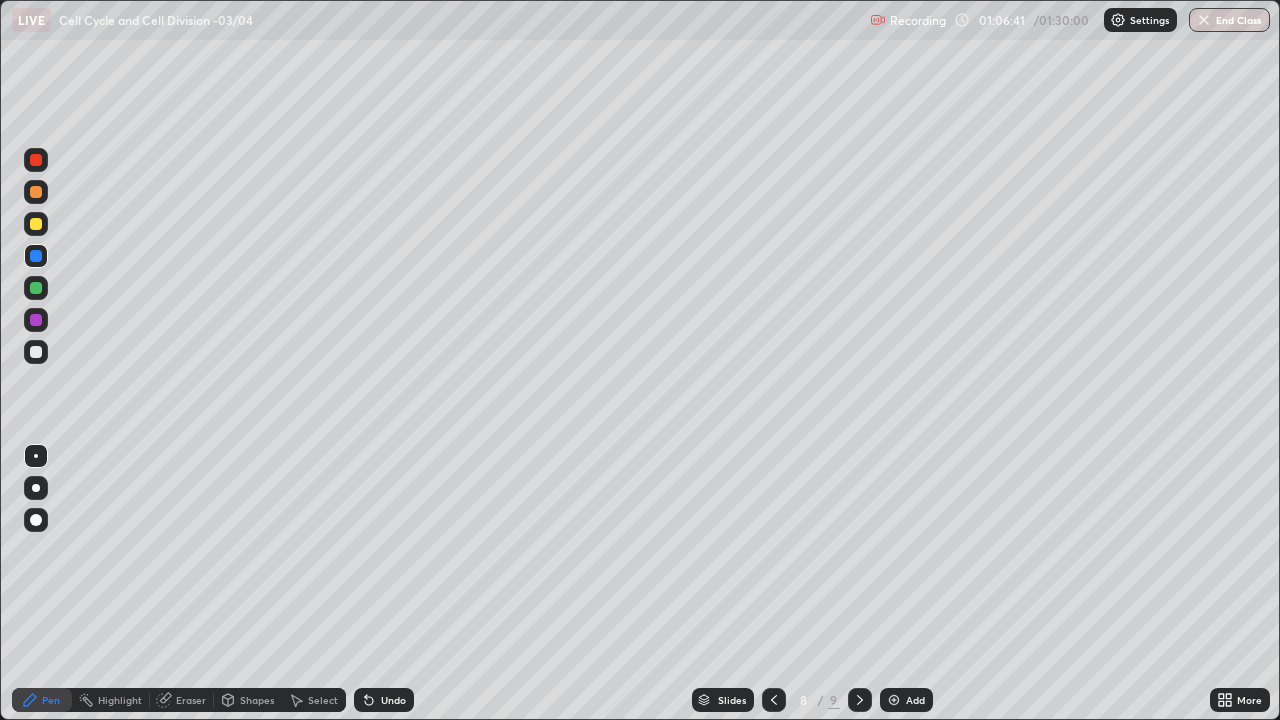 click 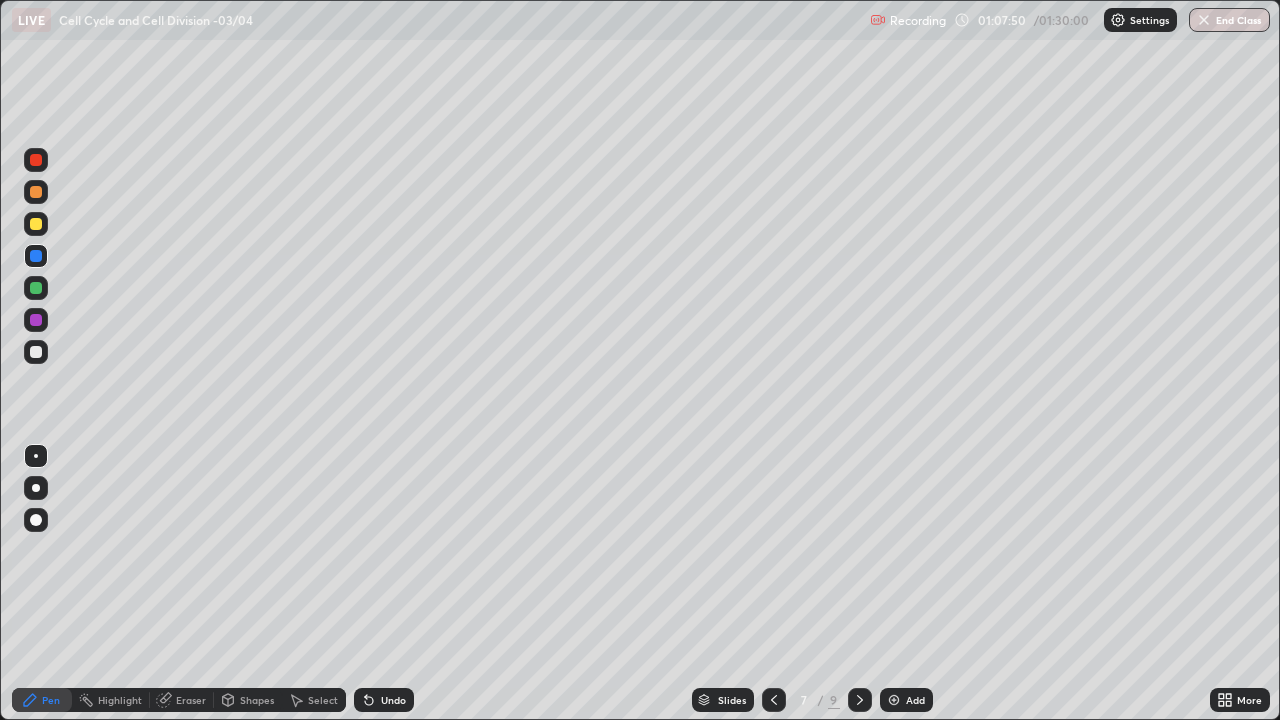 click 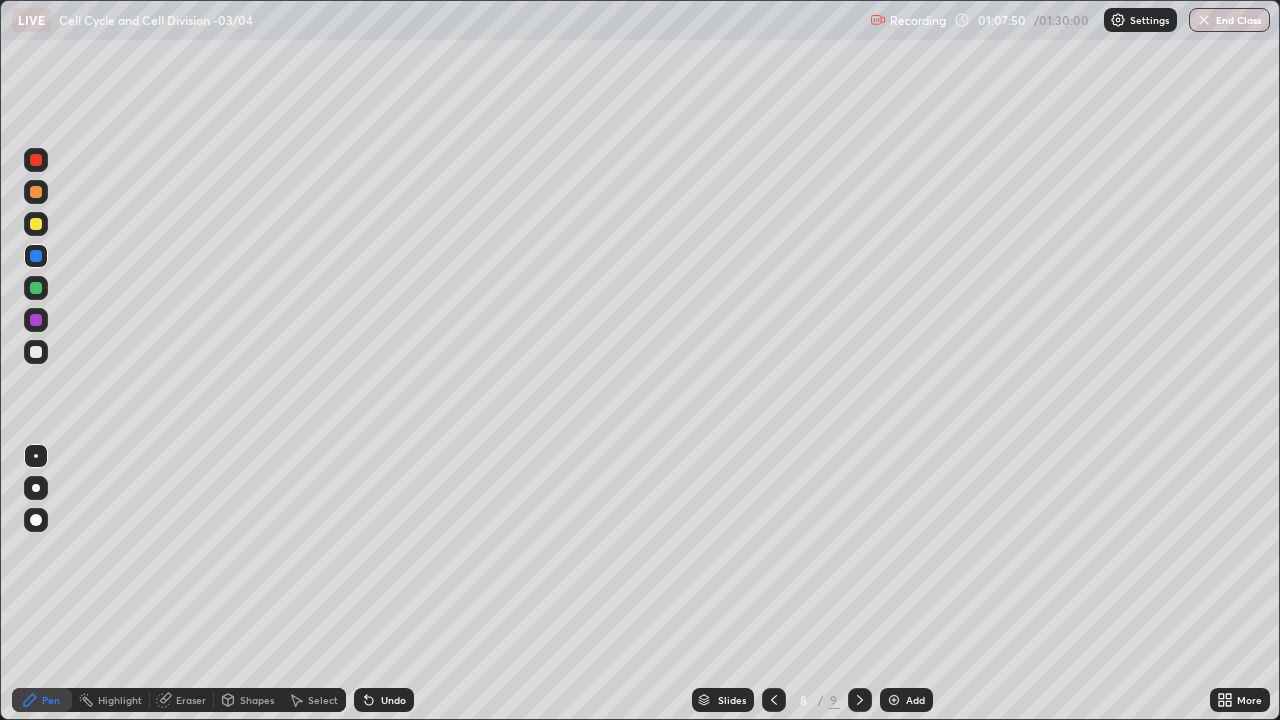 click 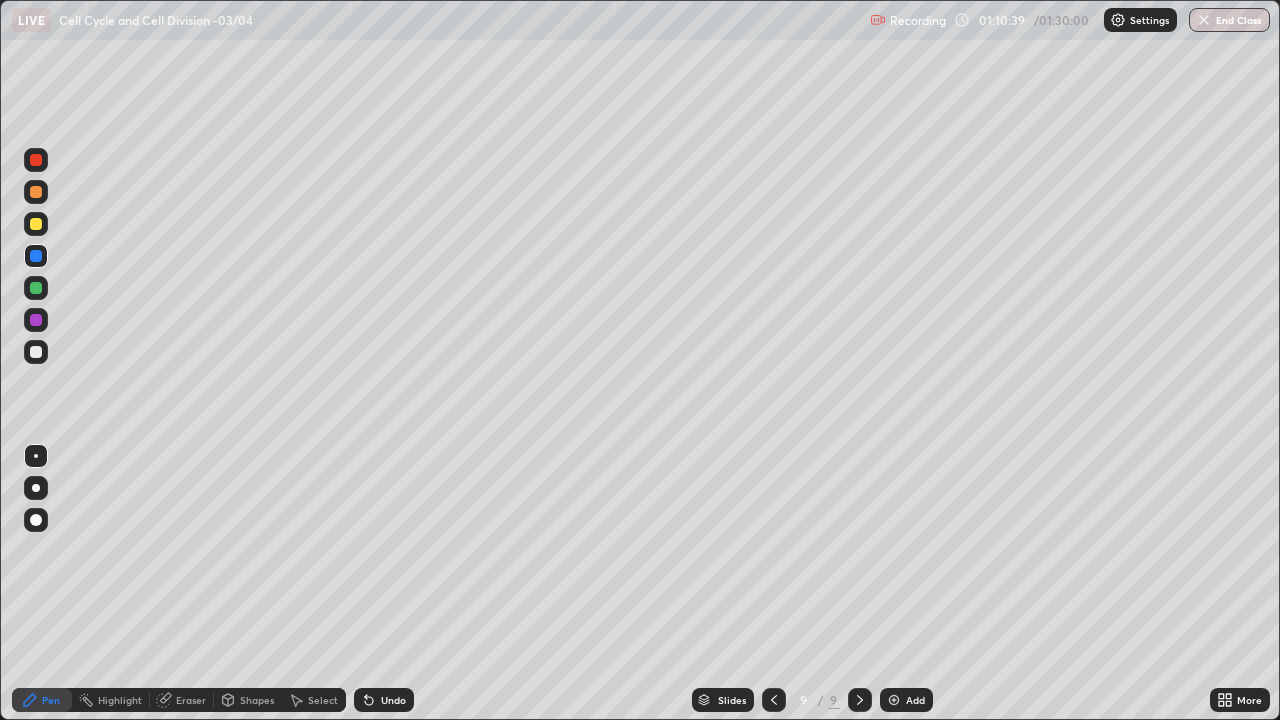 click at bounding box center (894, 700) 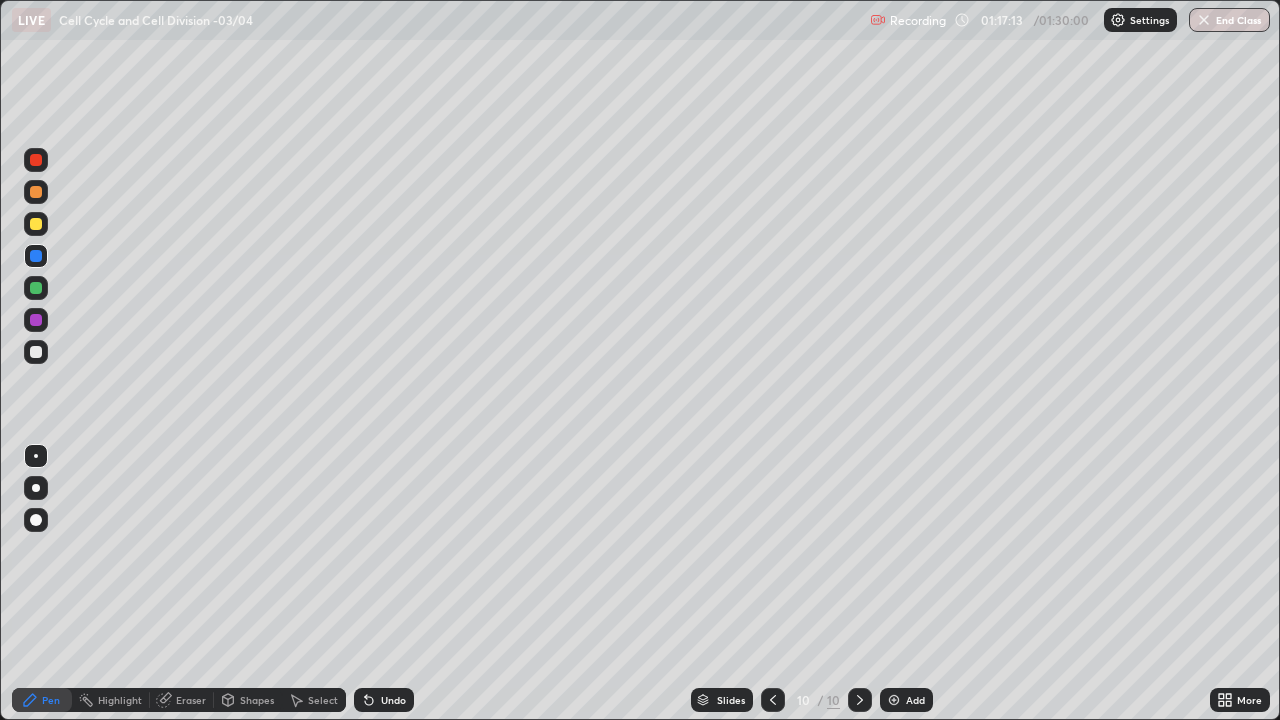 click on "End Class" at bounding box center (1229, 20) 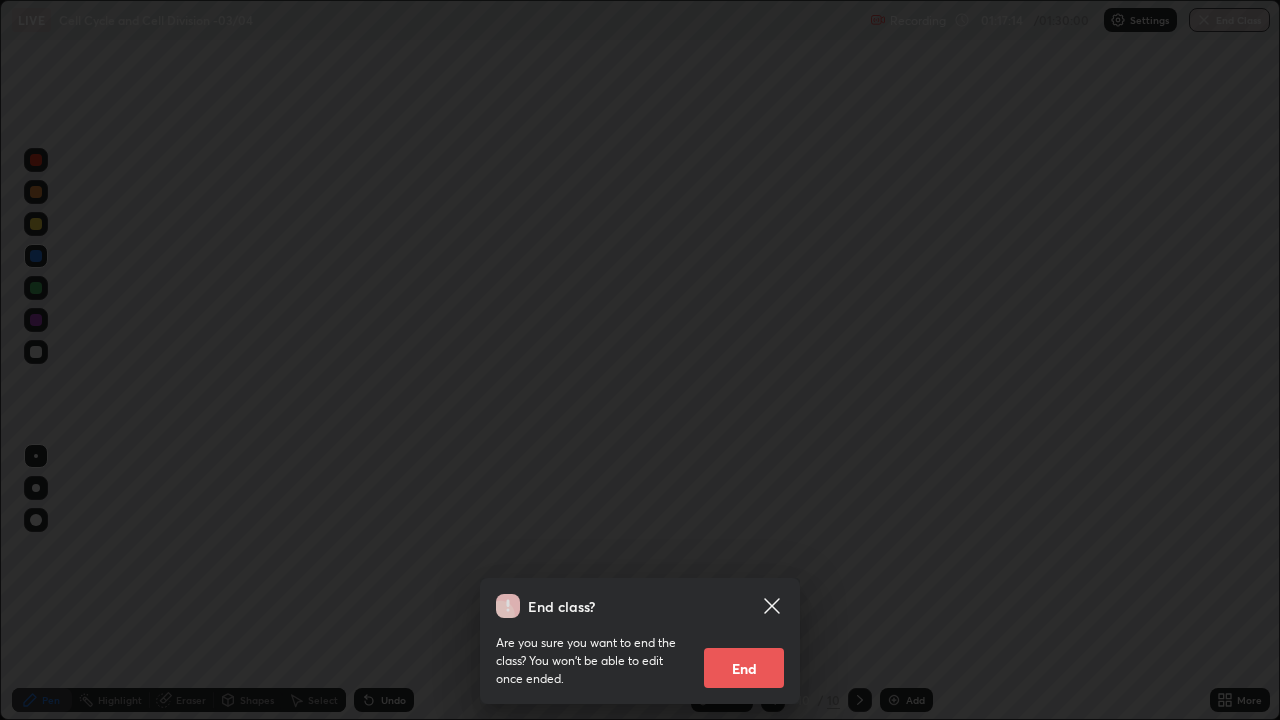click on "End" at bounding box center [744, 668] 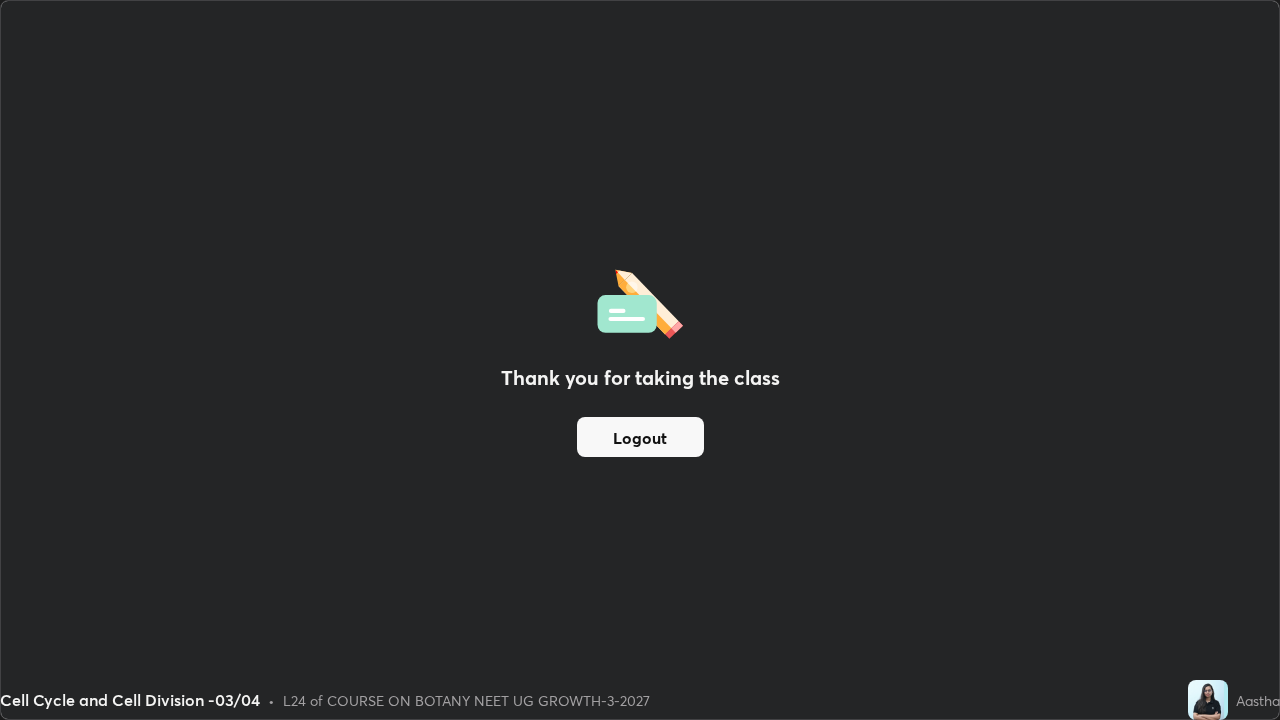 click on "Logout" at bounding box center (640, 437) 